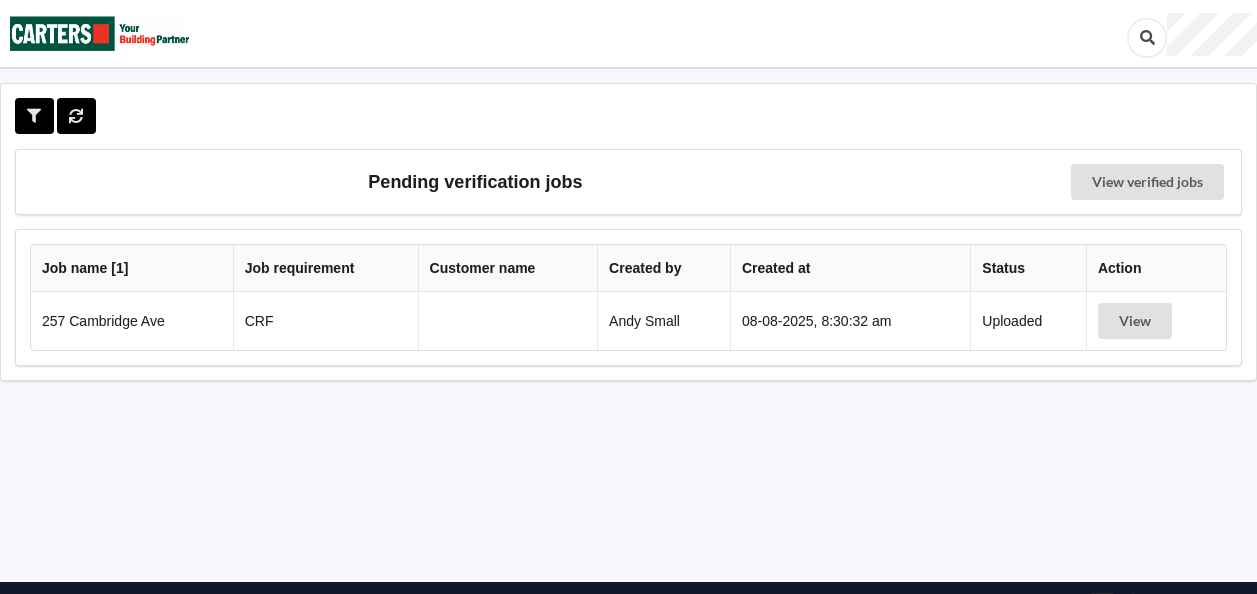 scroll, scrollTop: 0, scrollLeft: 0, axis: both 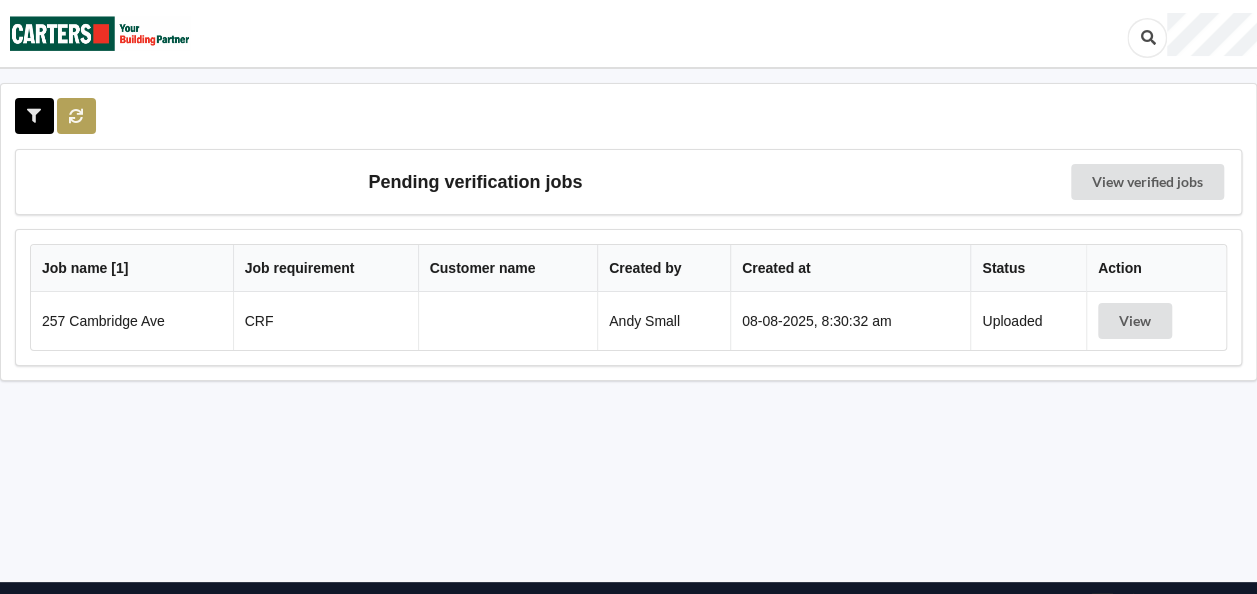 click at bounding box center (76, 116) 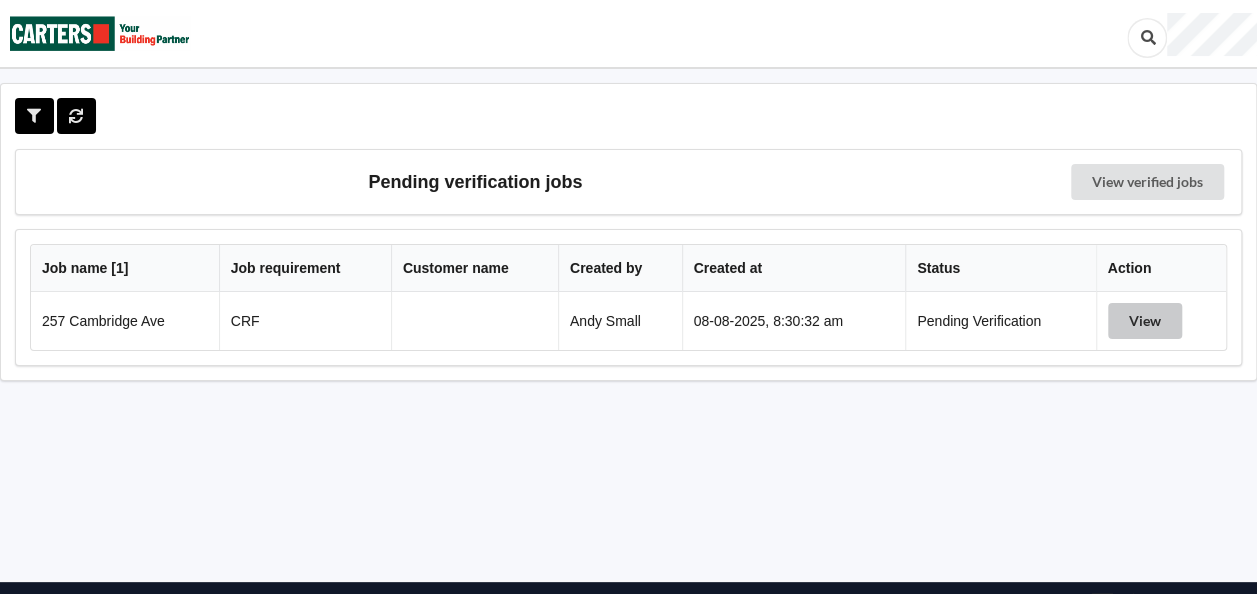 click on "View" at bounding box center (1145, 321) 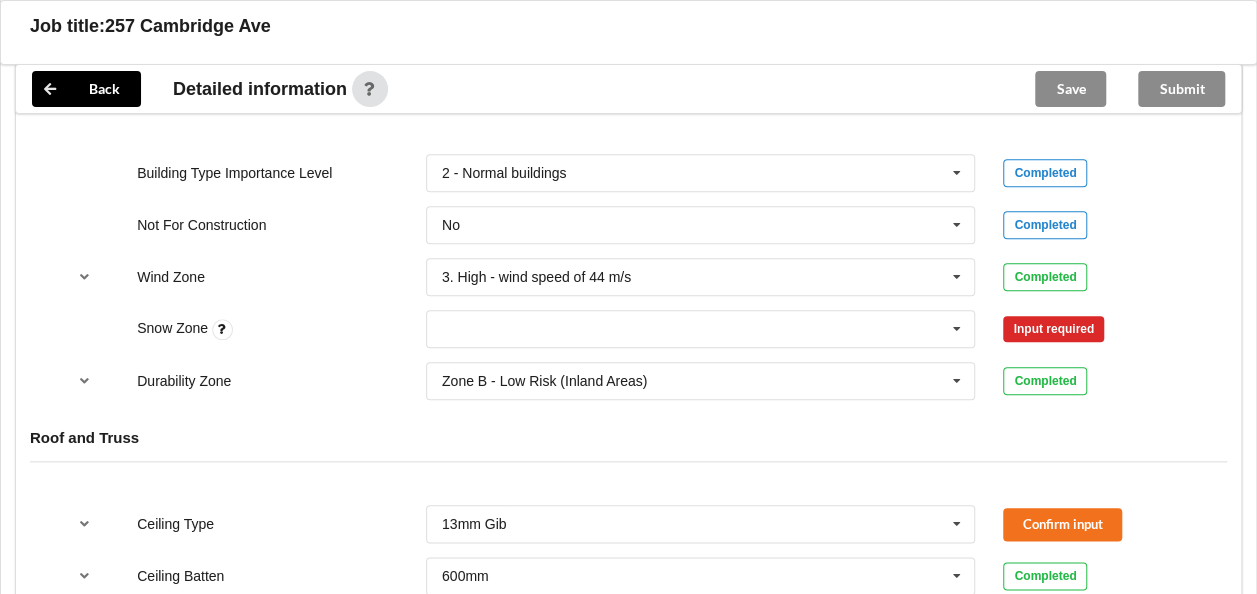 scroll, scrollTop: 900, scrollLeft: 0, axis: vertical 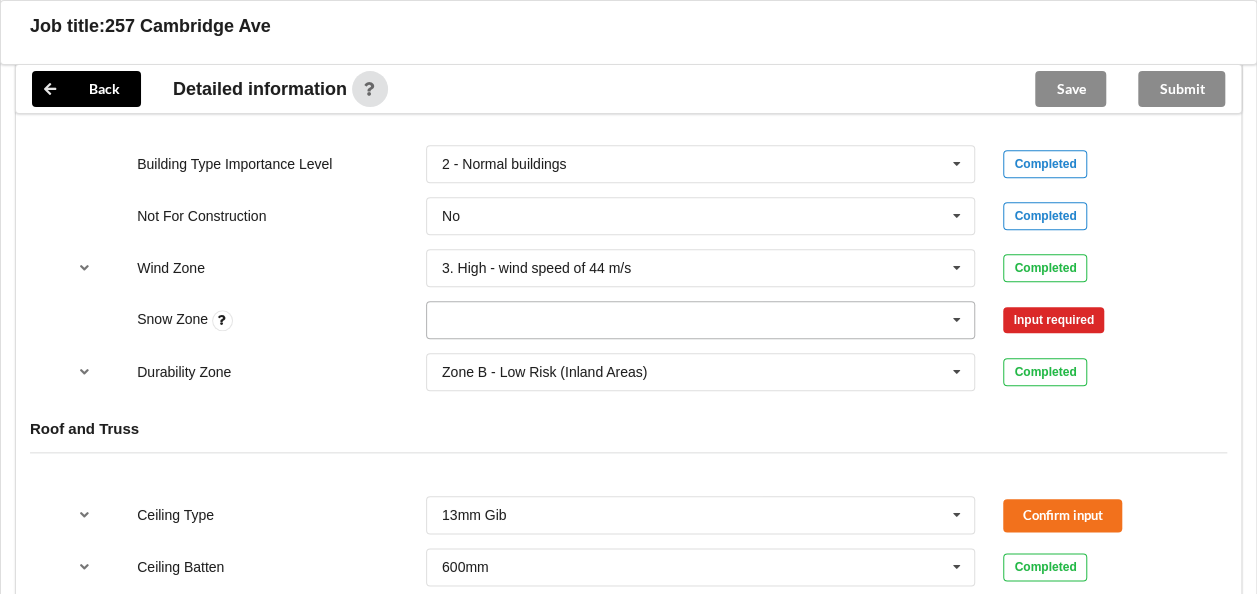 click at bounding box center (702, 320) 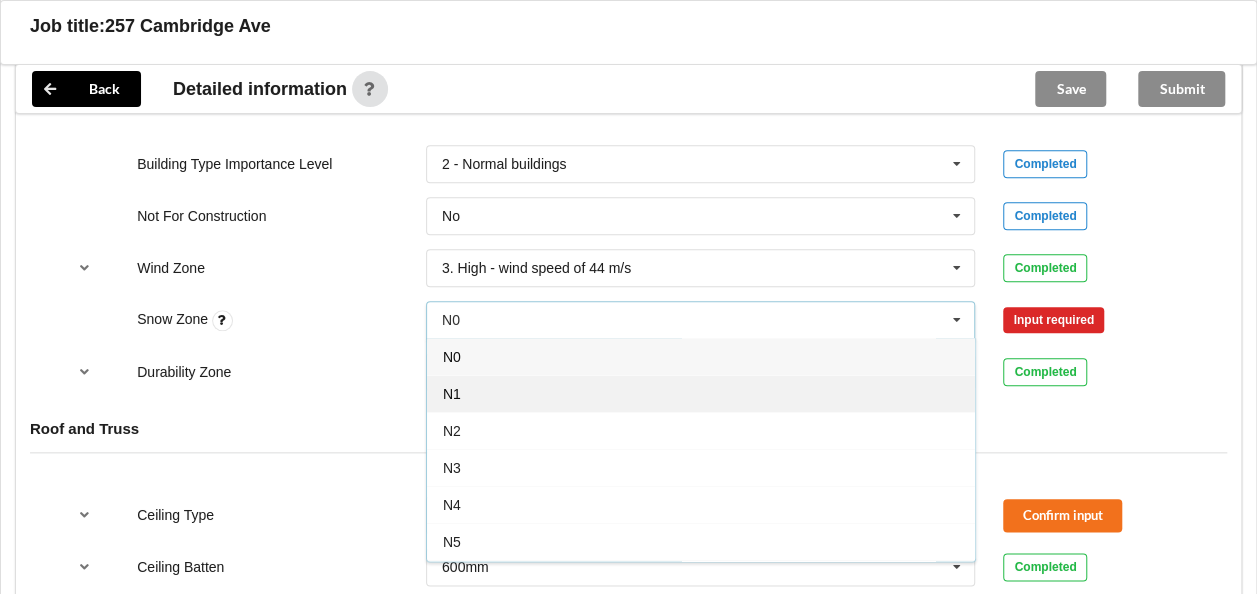 click on "N1" at bounding box center [701, 393] 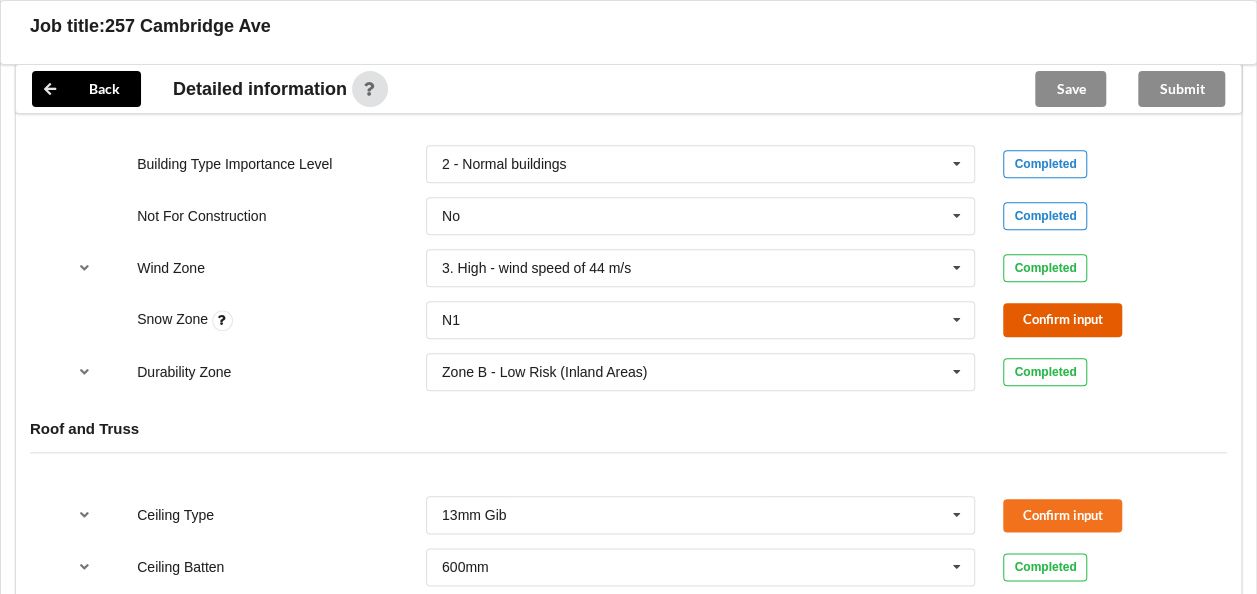 click on "Confirm input" at bounding box center (1062, 319) 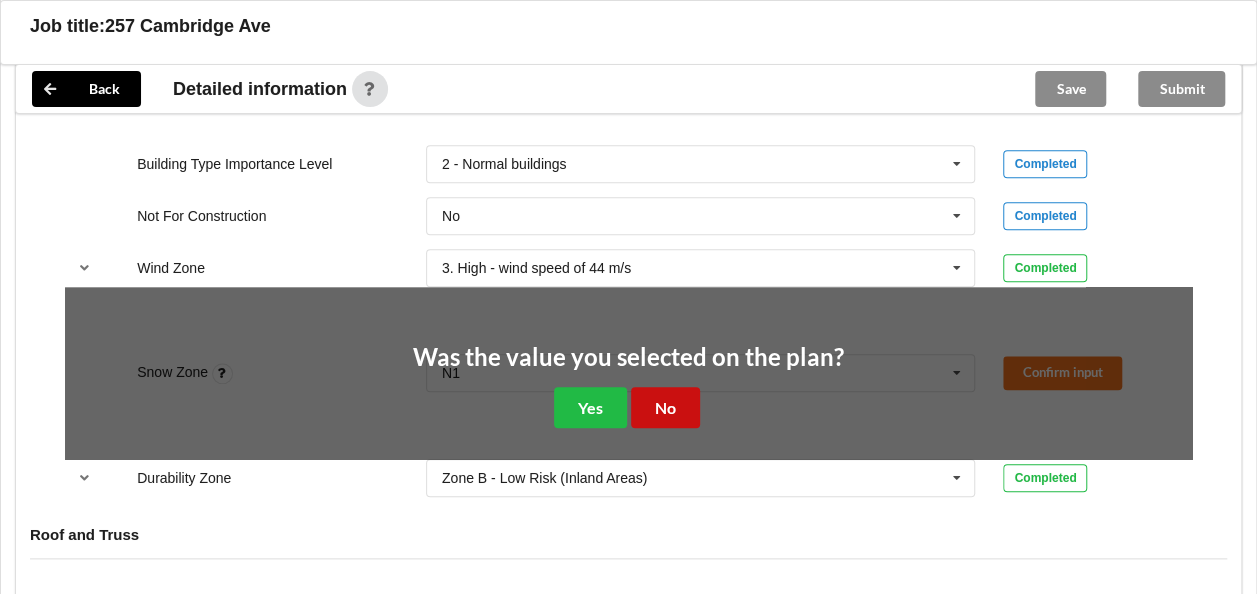 click on "No" at bounding box center (665, 407) 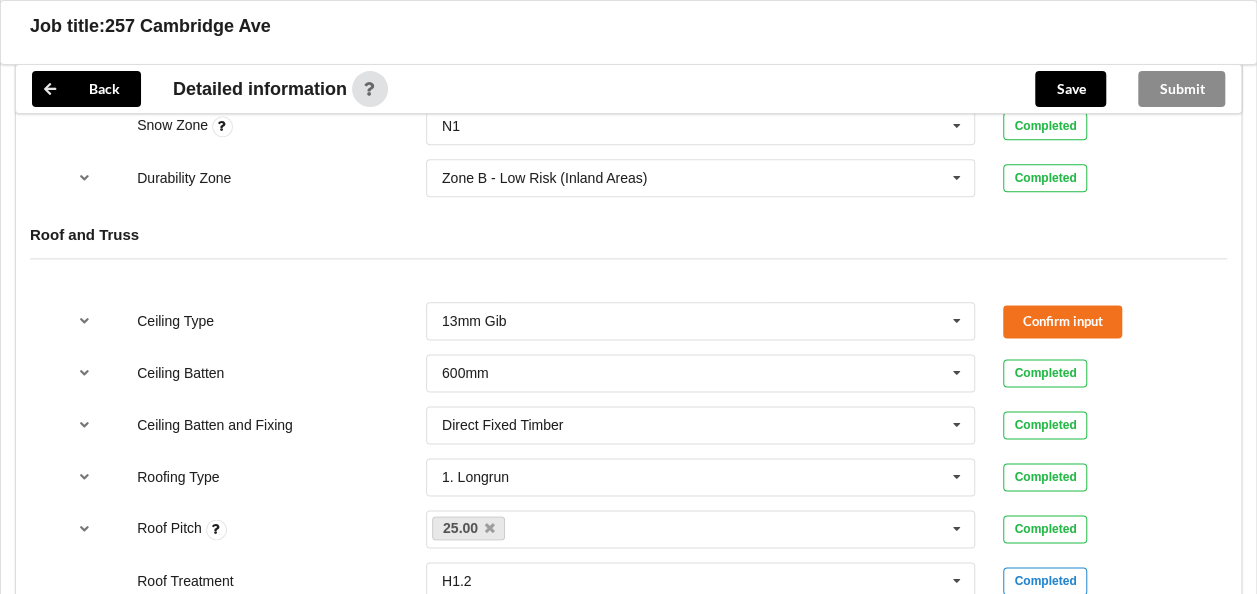 scroll, scrollTop: 1100, scrollLeft: 0, axis: vertical 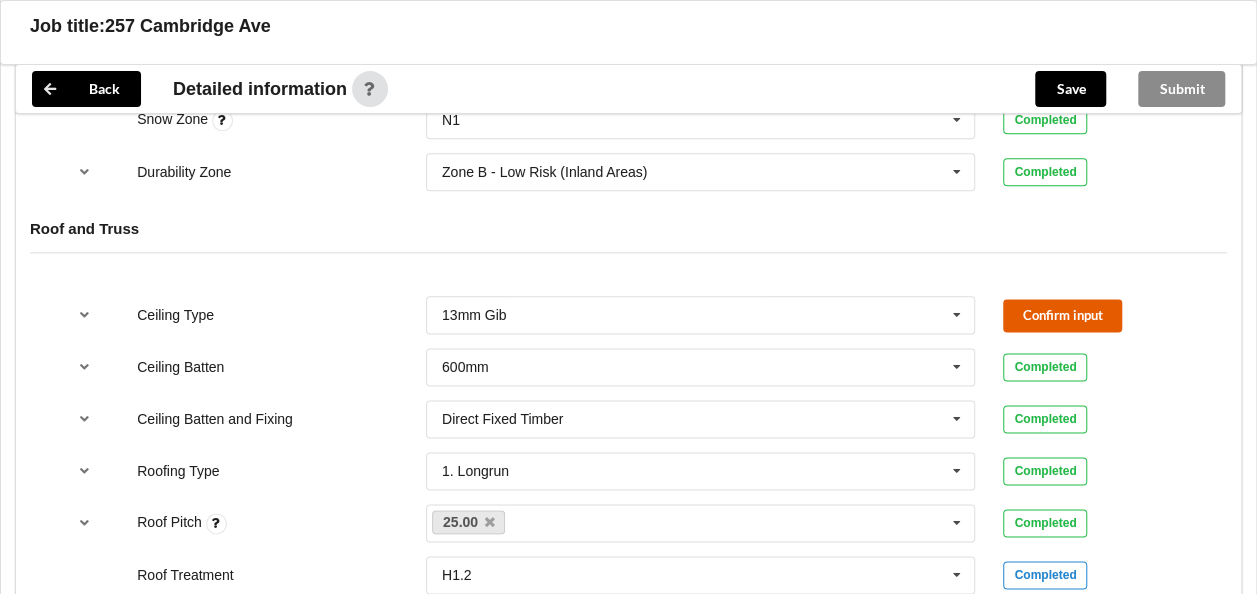 click on "Confirm input" at bounding box center (1062, 315) 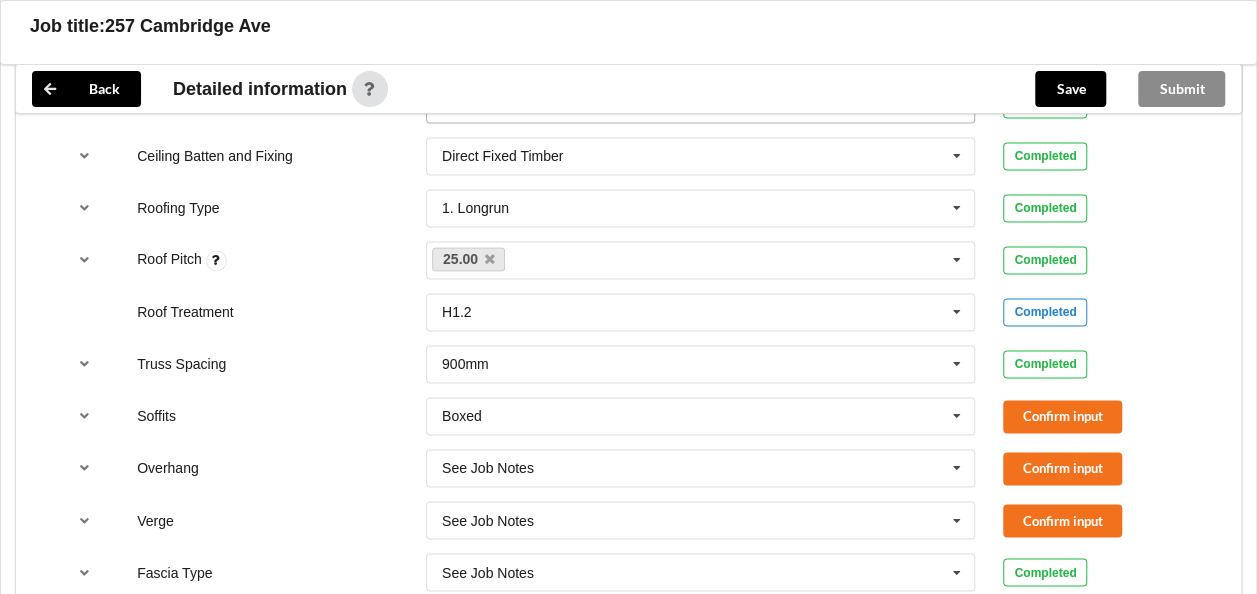 scroll, scrollTop: 1400, scrollLeft: 0, axis: vertical 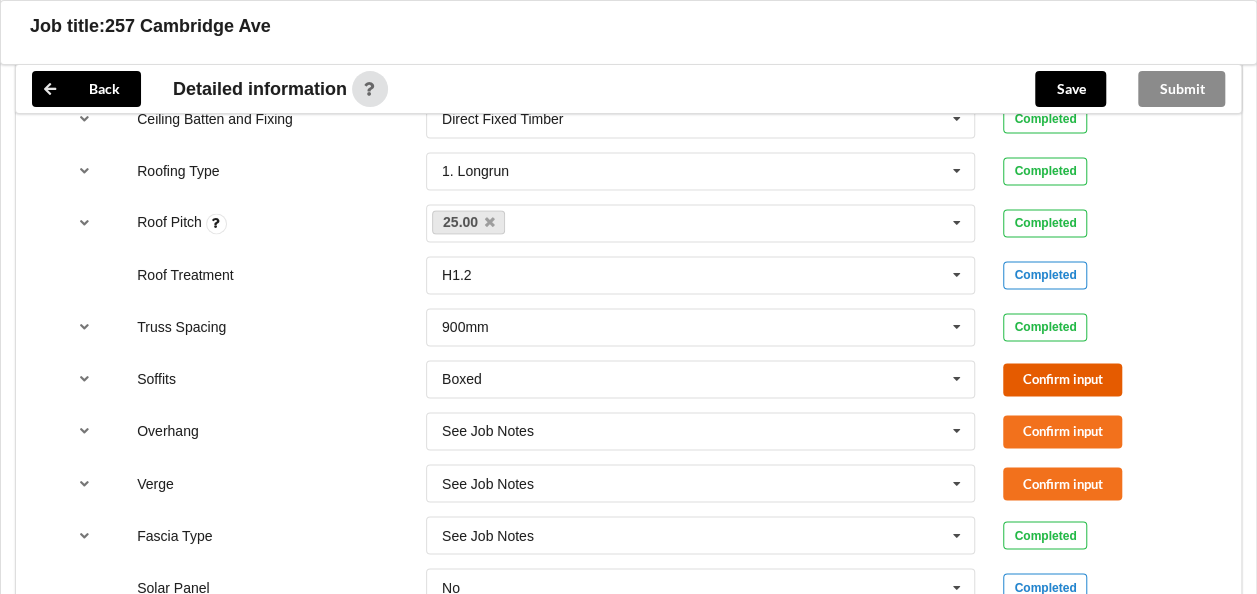 click on "Confirm input" at bounding box center [1062, 379] 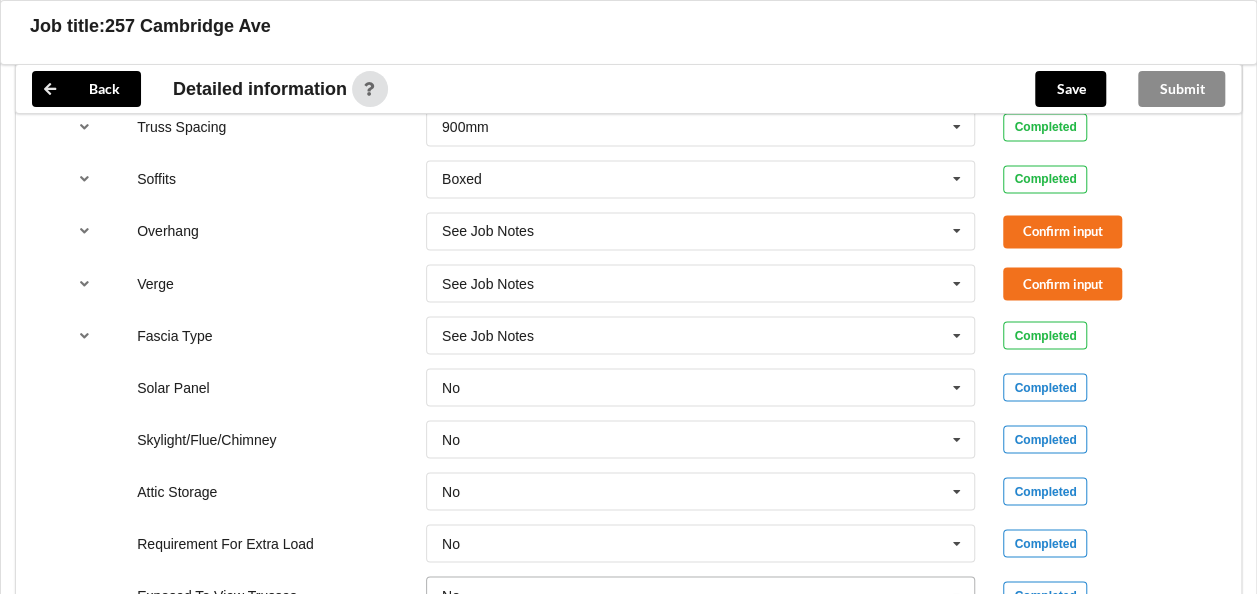 scroll, scrollTop: 1600, scrollLeft: 0, axis: vertical 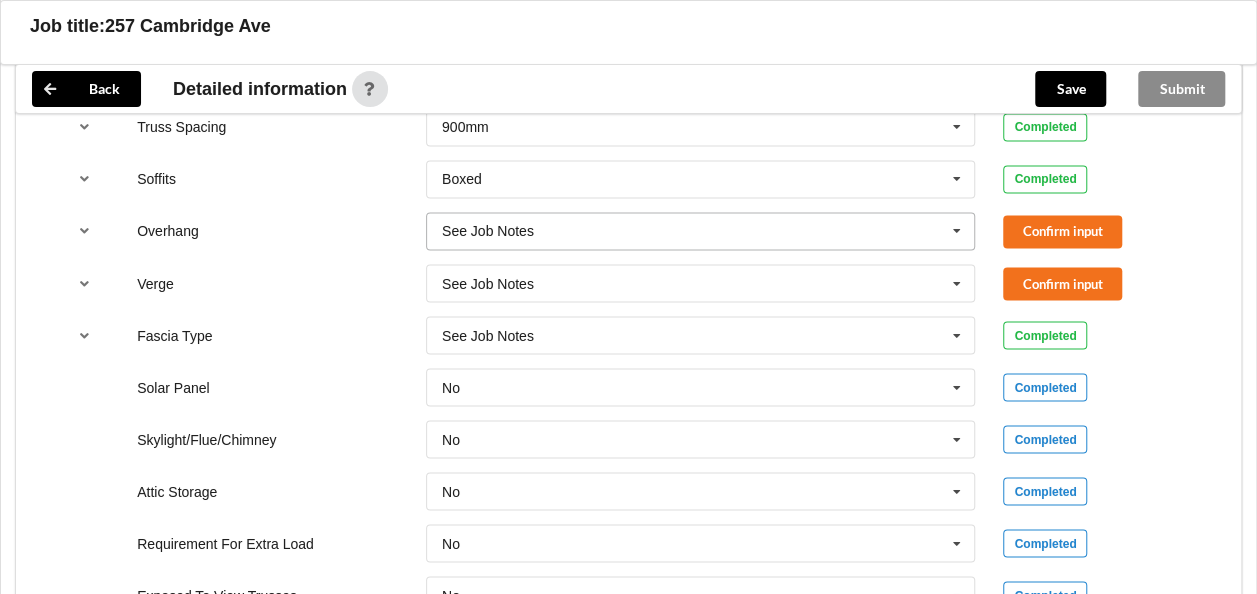 click at bounding box center (702, 231) 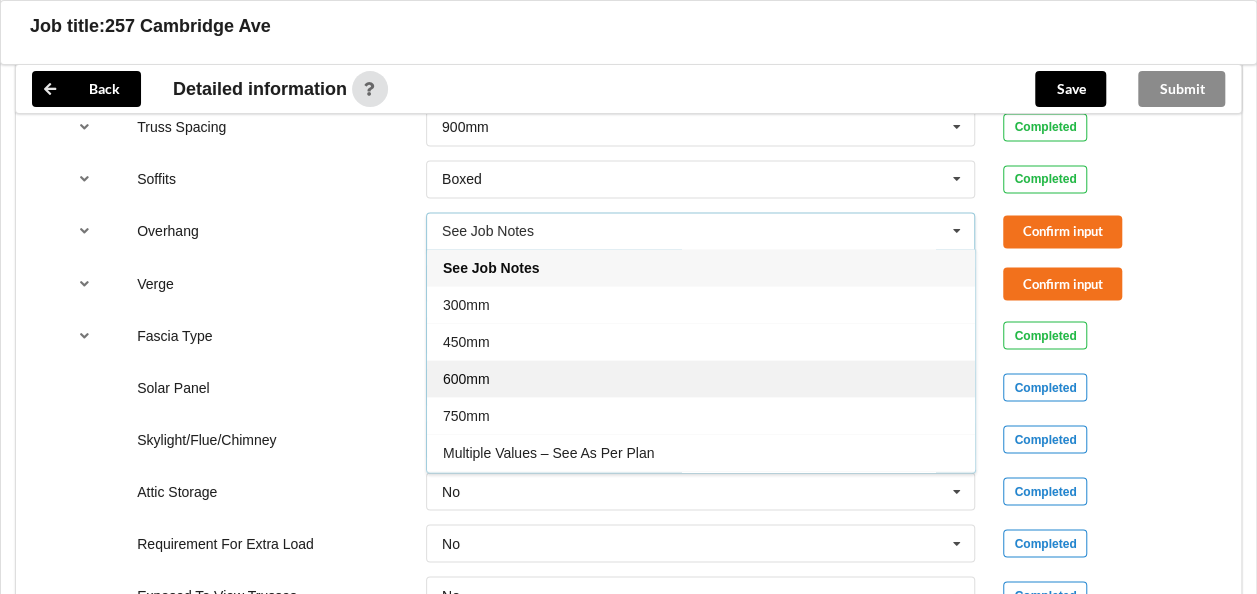 click on "600mm" at bounding box center [701, 378] 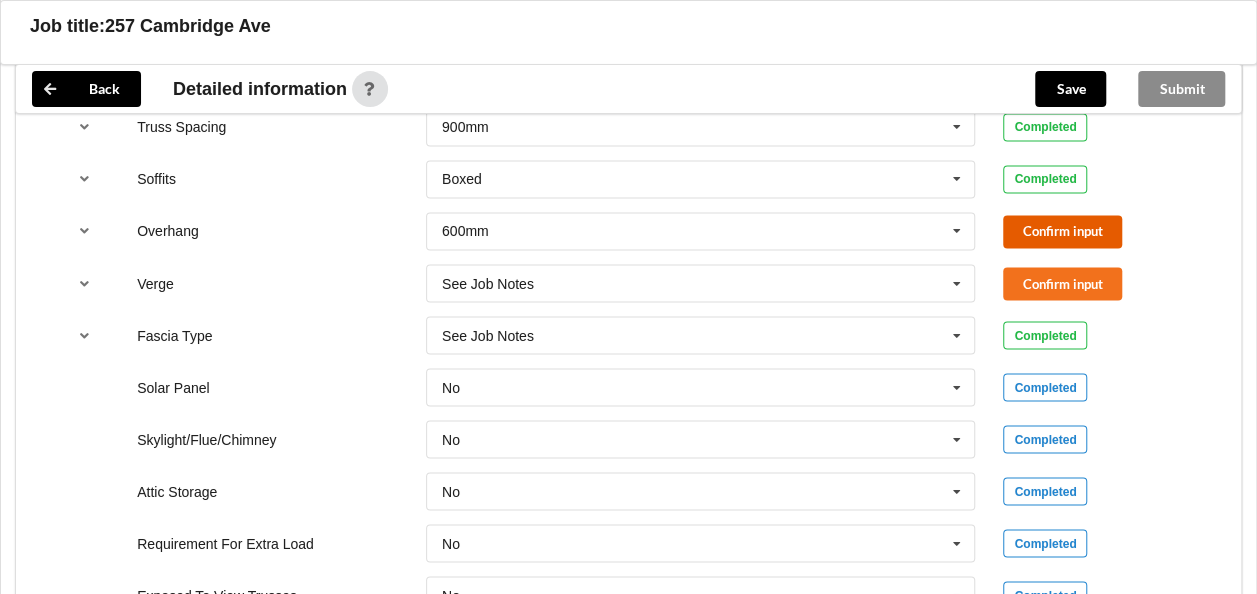 click on "Confirm input" at bounding box center [1062, 231] 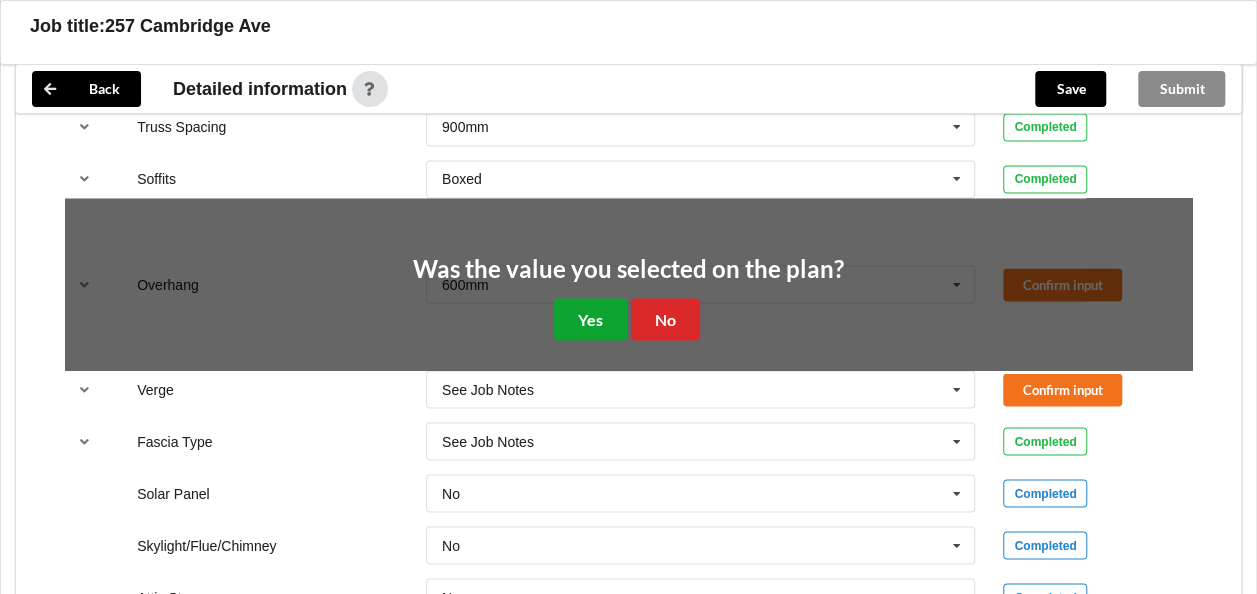 click on "Yes" at bounding box center [590, 318] 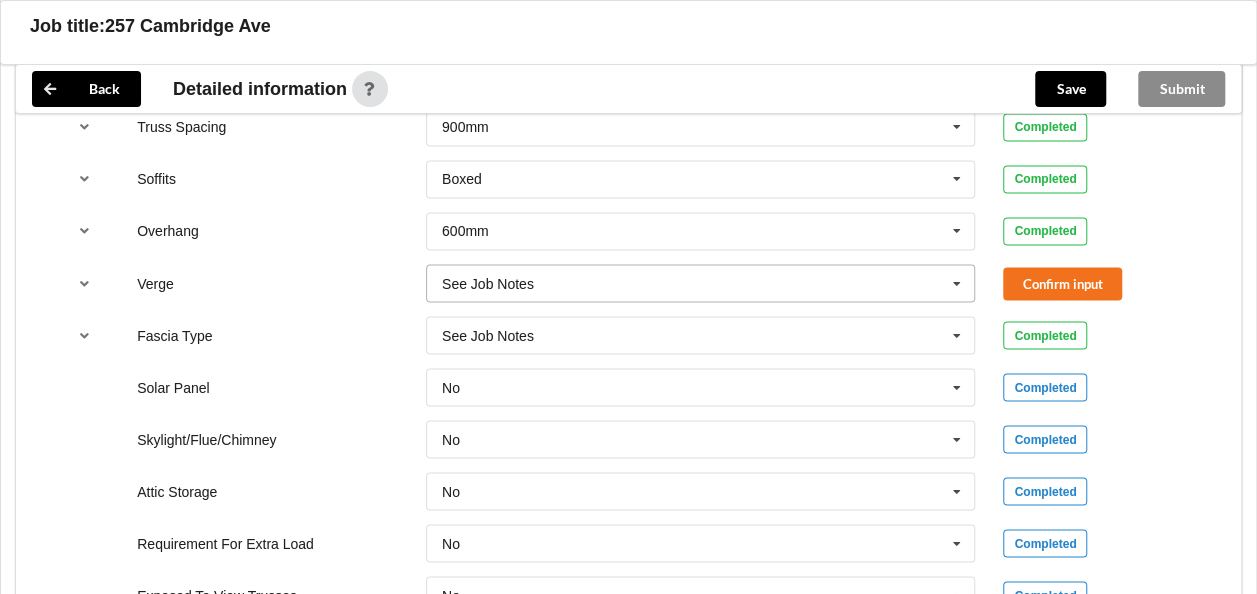 click at bounding box center [702, 283] 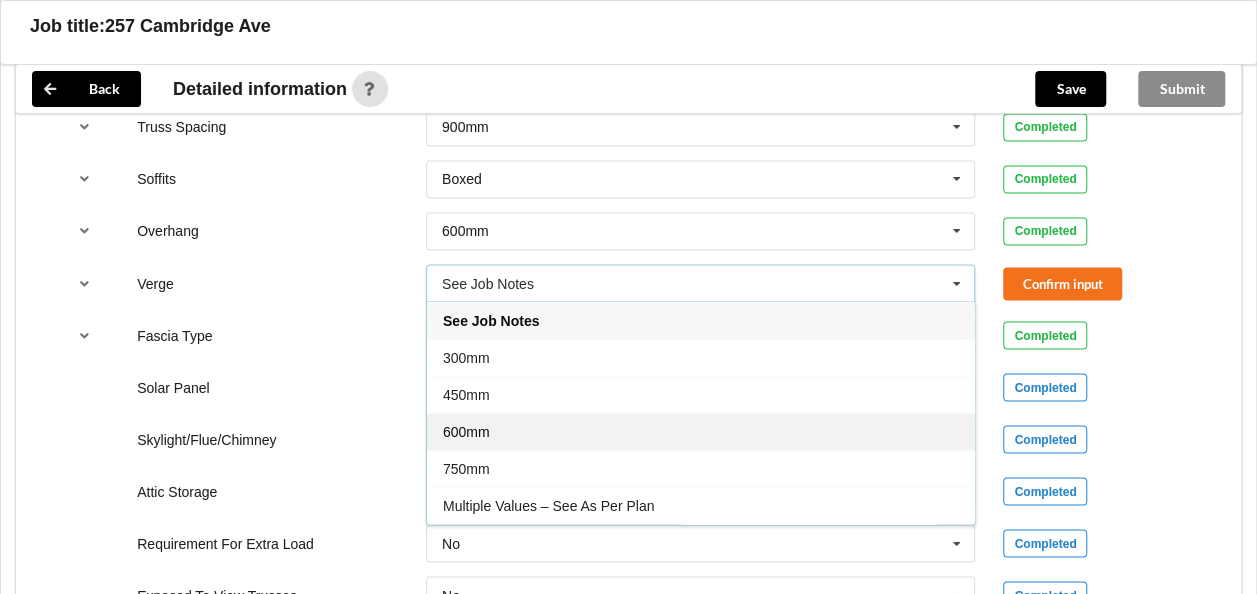 click on "600mm" at bounding box center (701, 430) 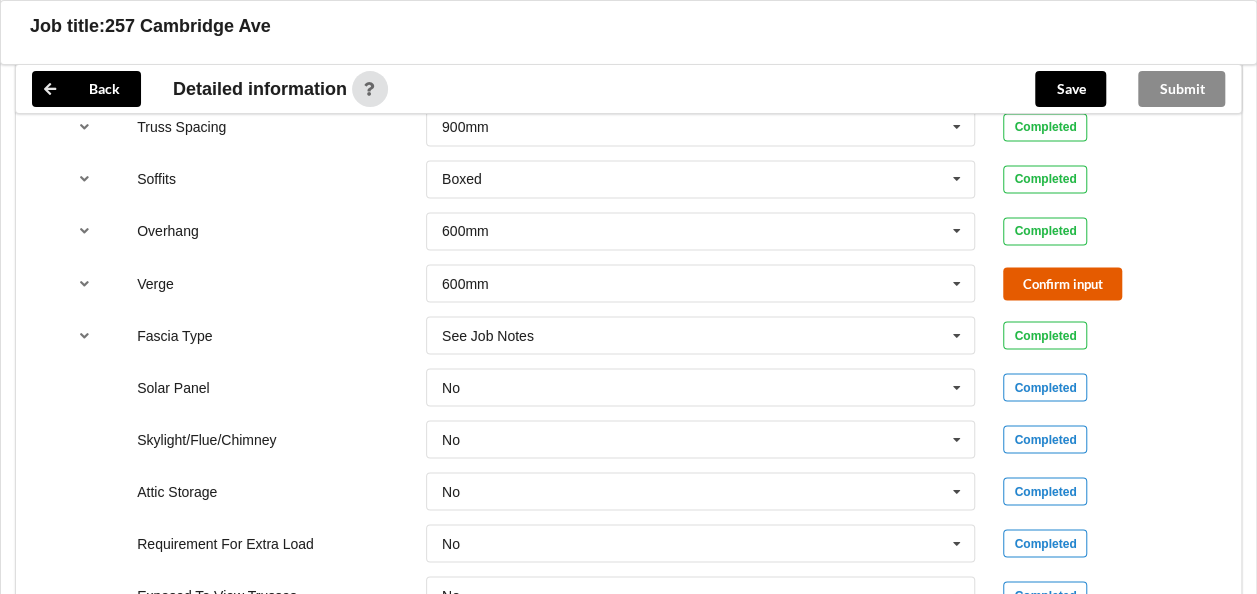 click on "Confirm input" at bounding box center (1062, 283) 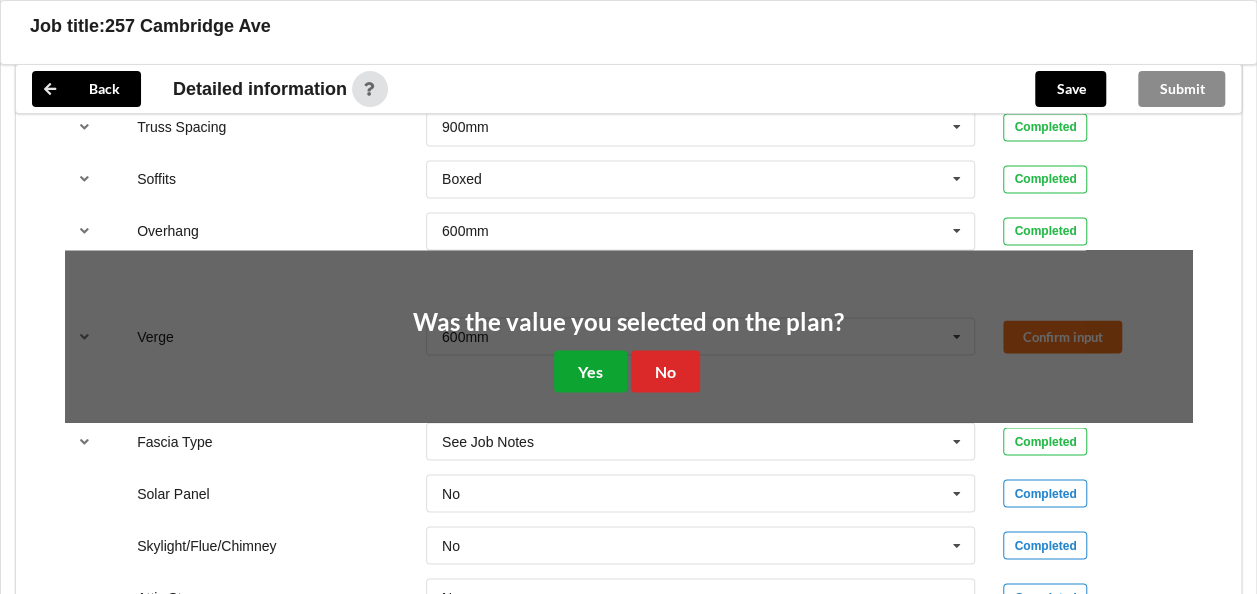 click on "Yes" at bounding box center (590, 370) 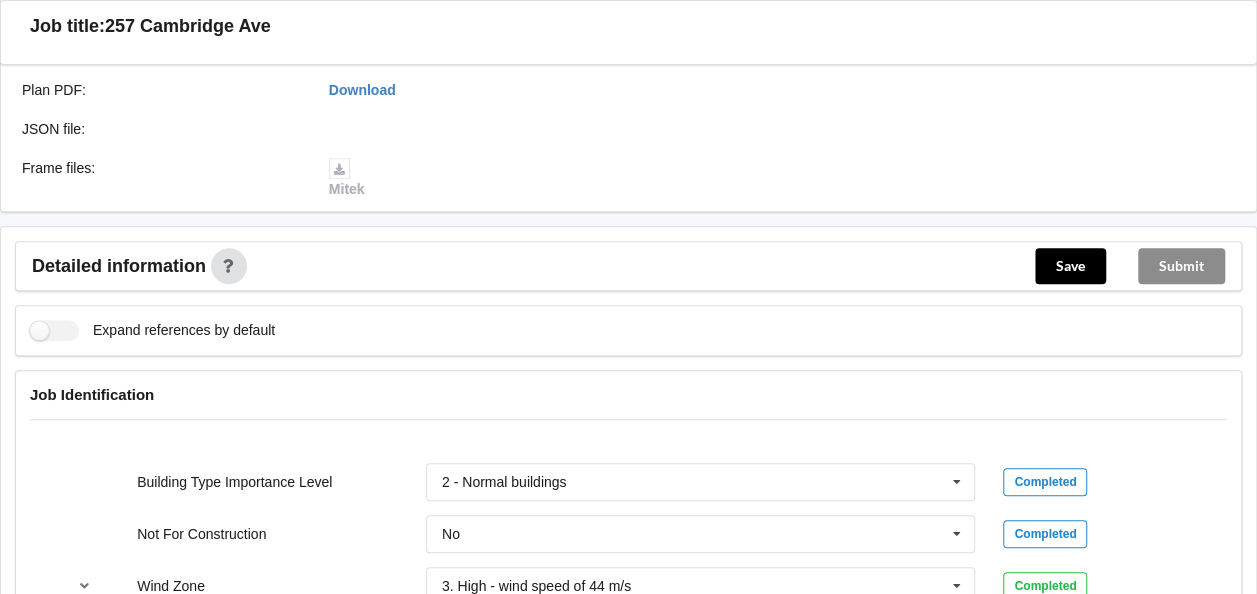 scroll, scrollTop: 570, scrollLeft: 0, axis: vertical 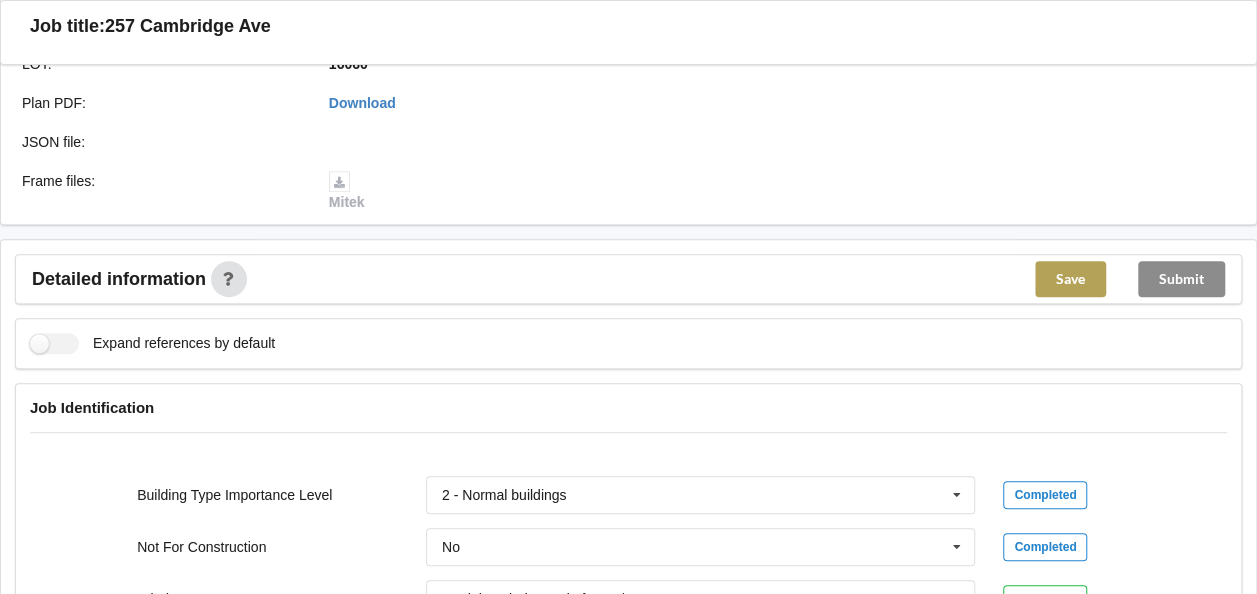 click on "Save" at bounding box center (1070, 279) 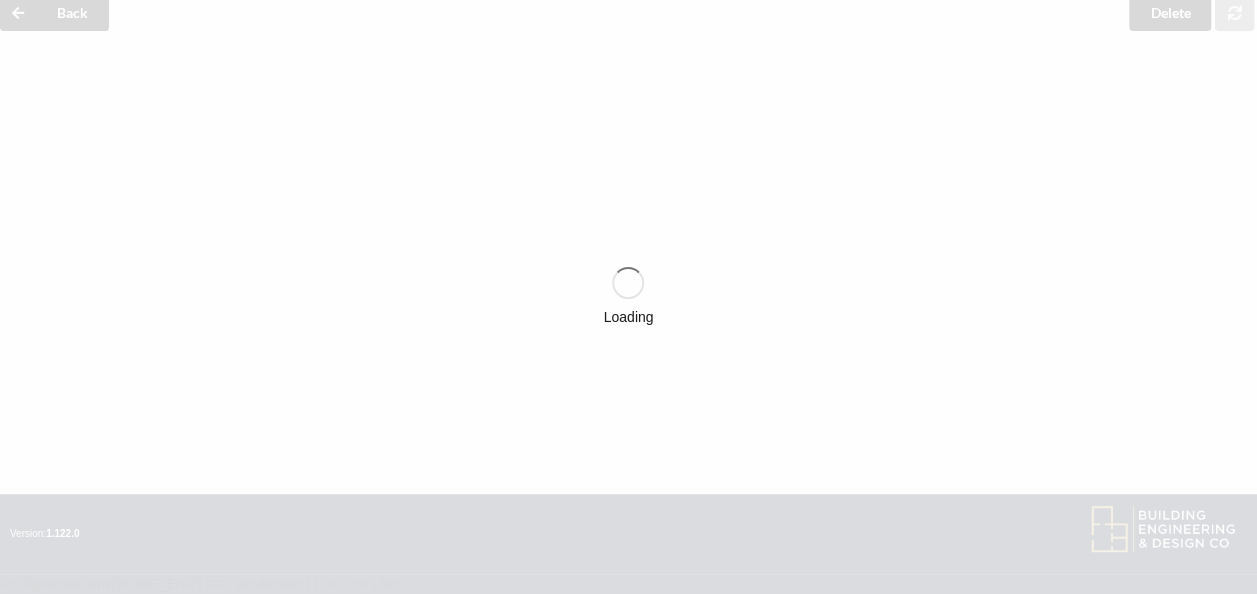 scroll, scrollTop: 570, scrollLeft: 0, axis: vertical 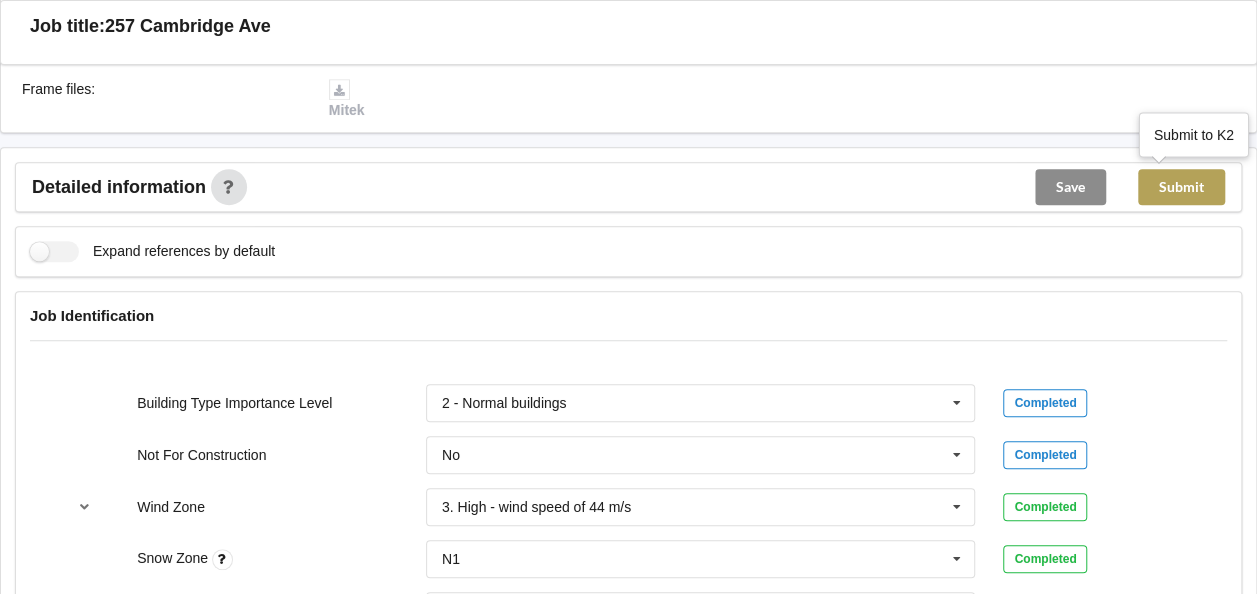 click on "Submit" at bounding box center (1181, 187) 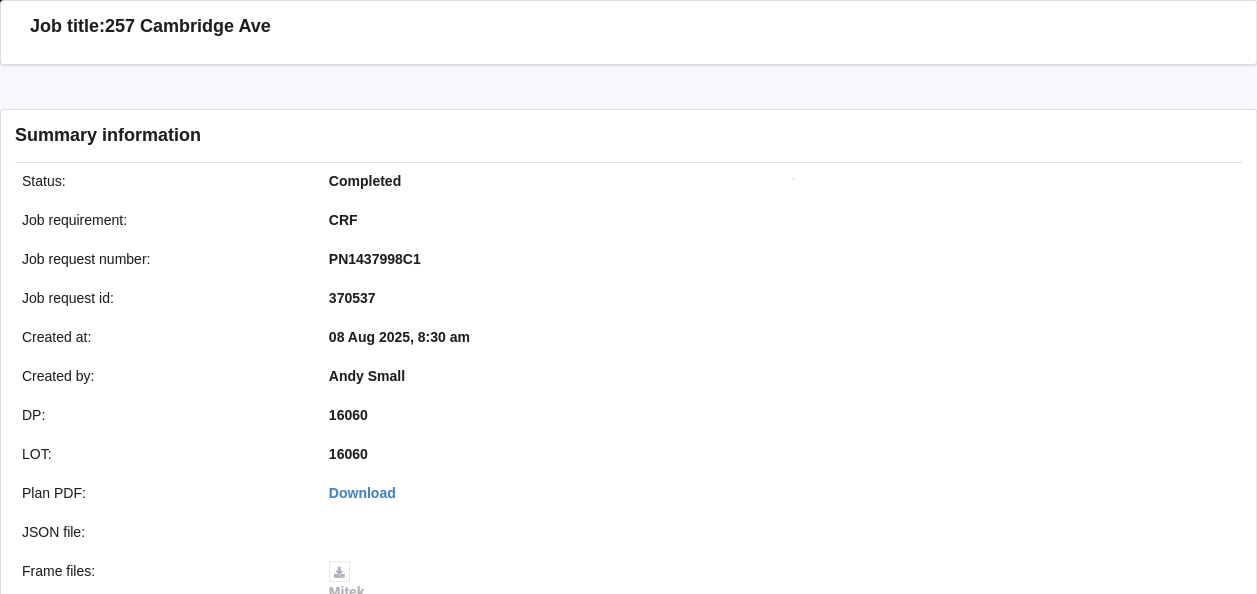 scroll, scrollTop: 570, scrollLeft: 0, axis: vertical 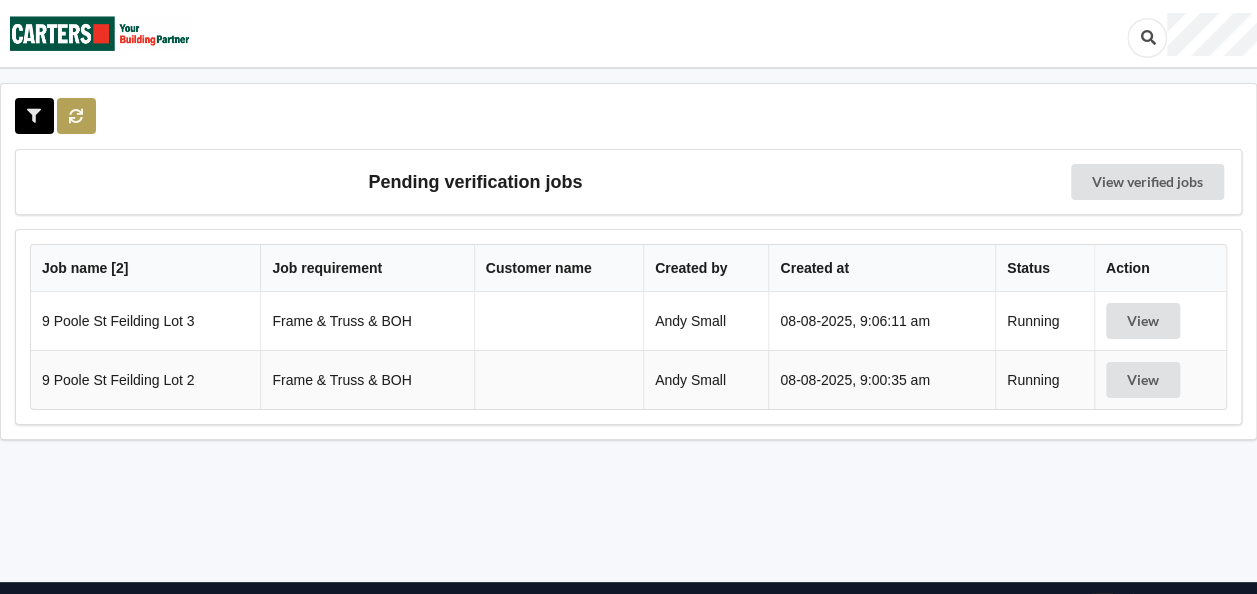 click at bounding box center [76, 115] 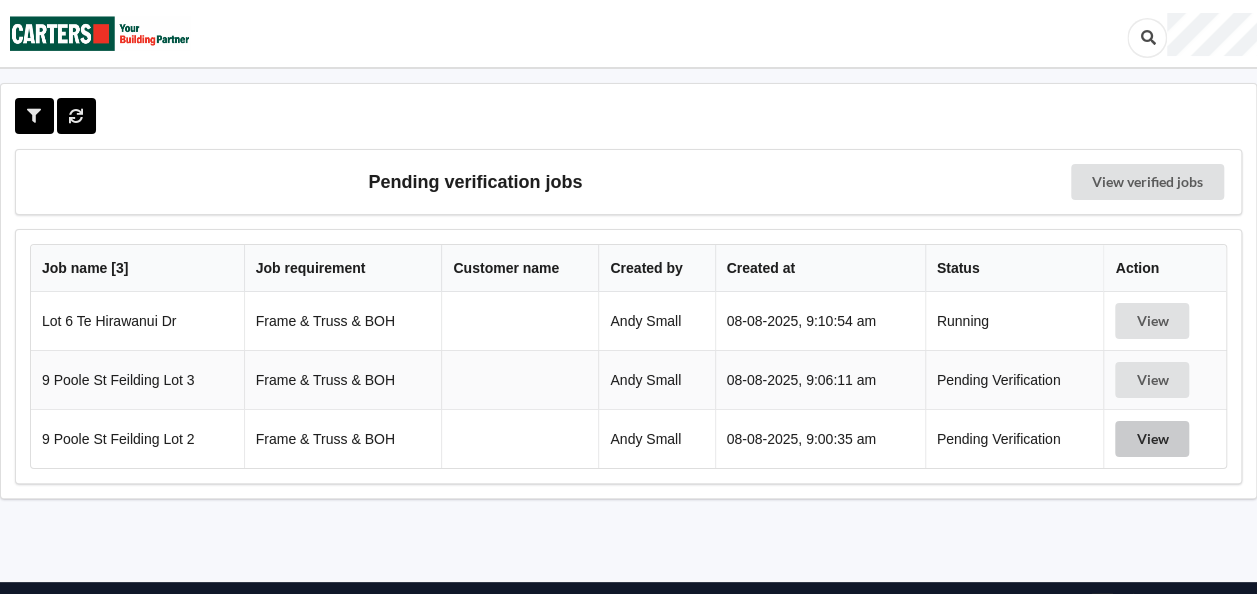 click on "View" at bounding box center [1152, 439] 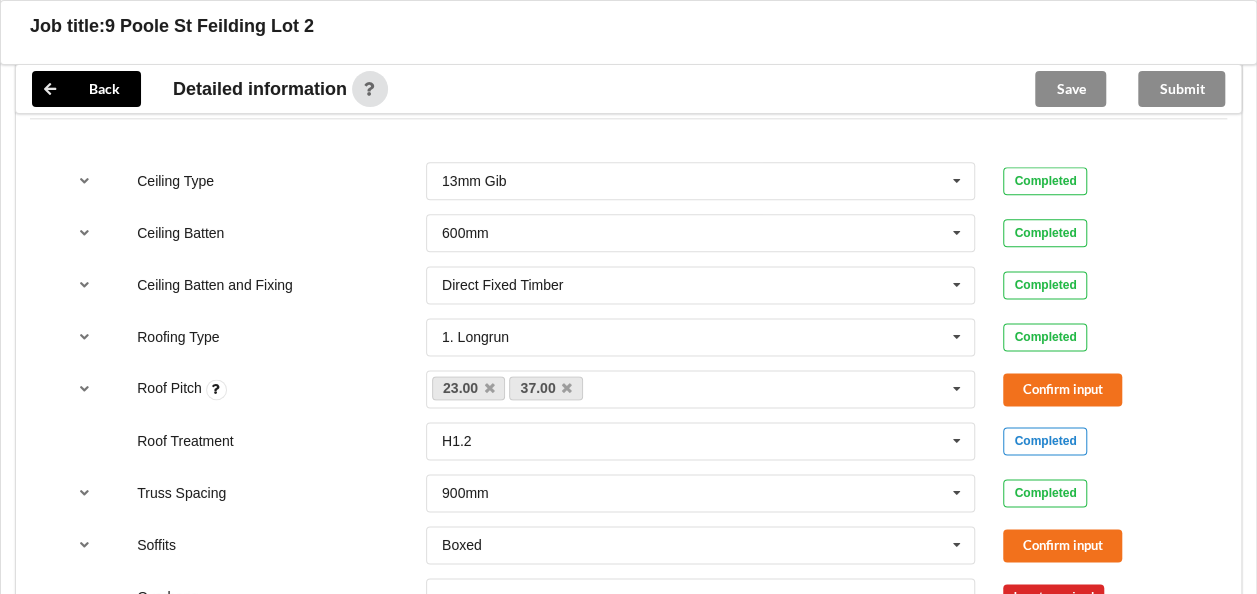 scroll, scrollTop: 1200, scrollLeft: 0, axis: vertical 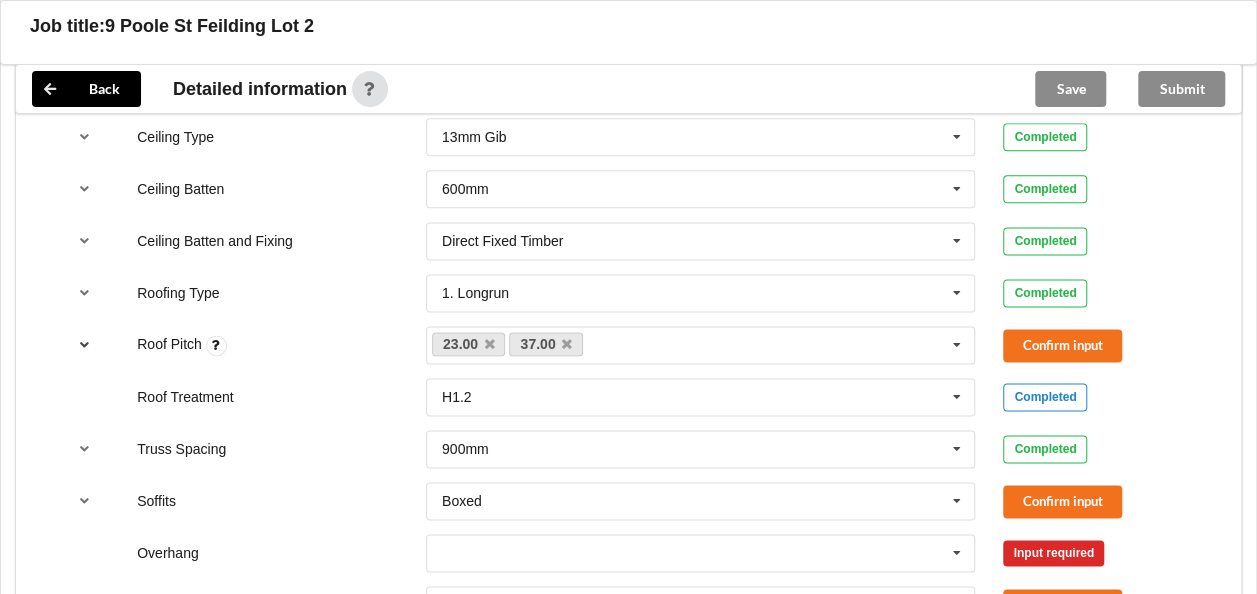 click at bounding box center [84, 344] 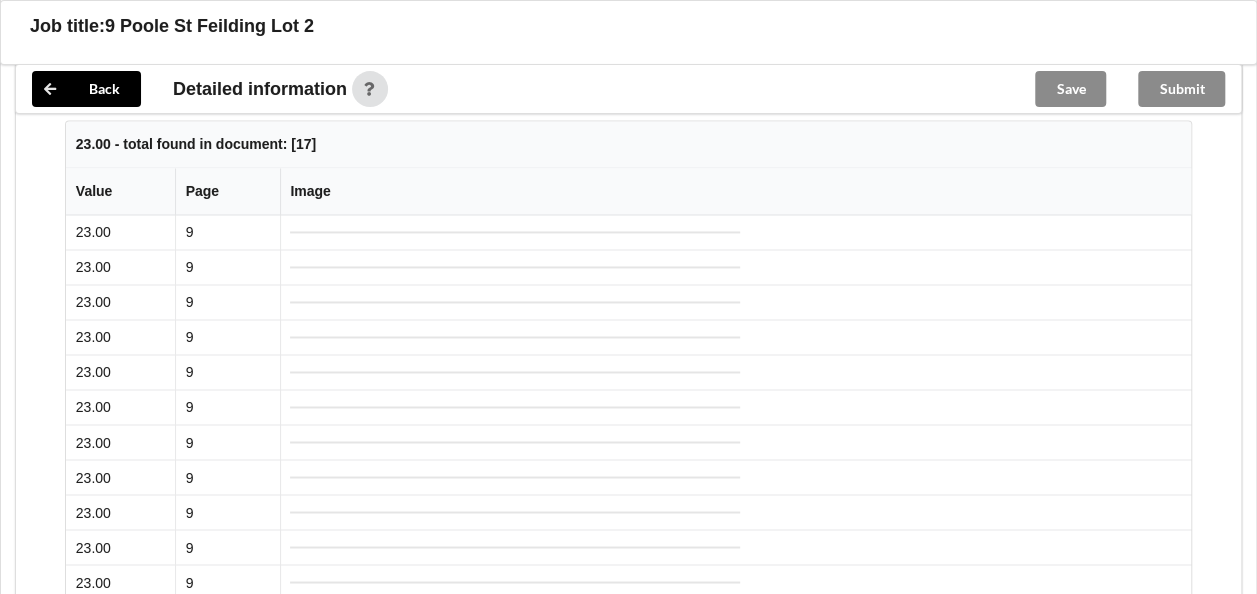scroll, scrollTop: 1300, scrollLeft: 0, axis: vertical 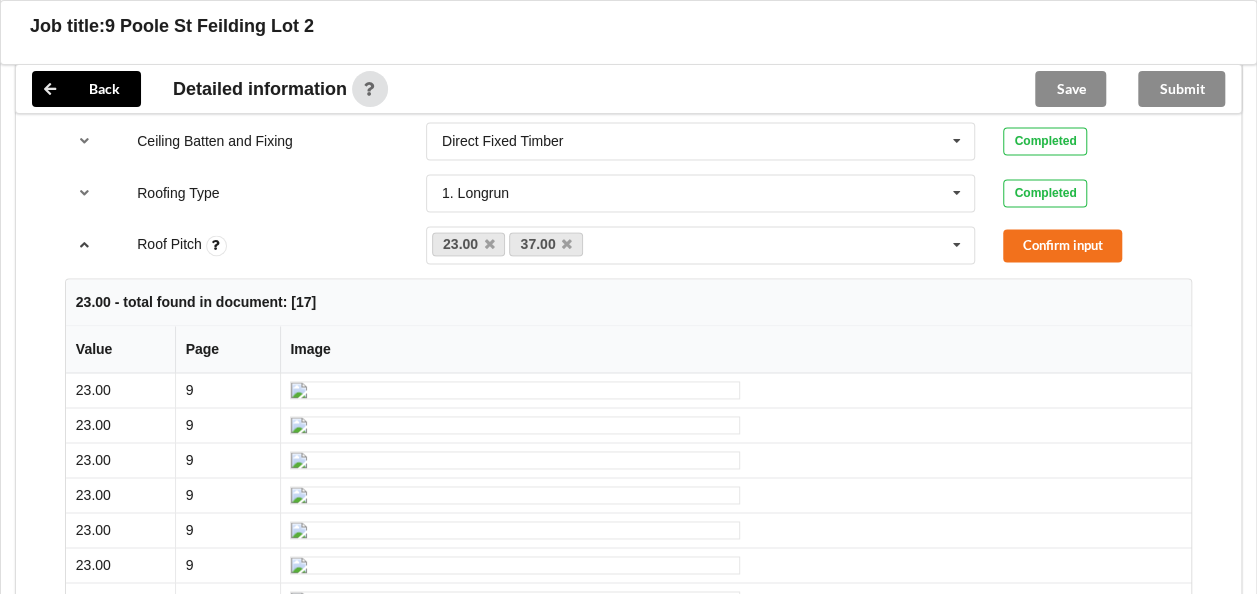 click at bounding box center (84, 244) 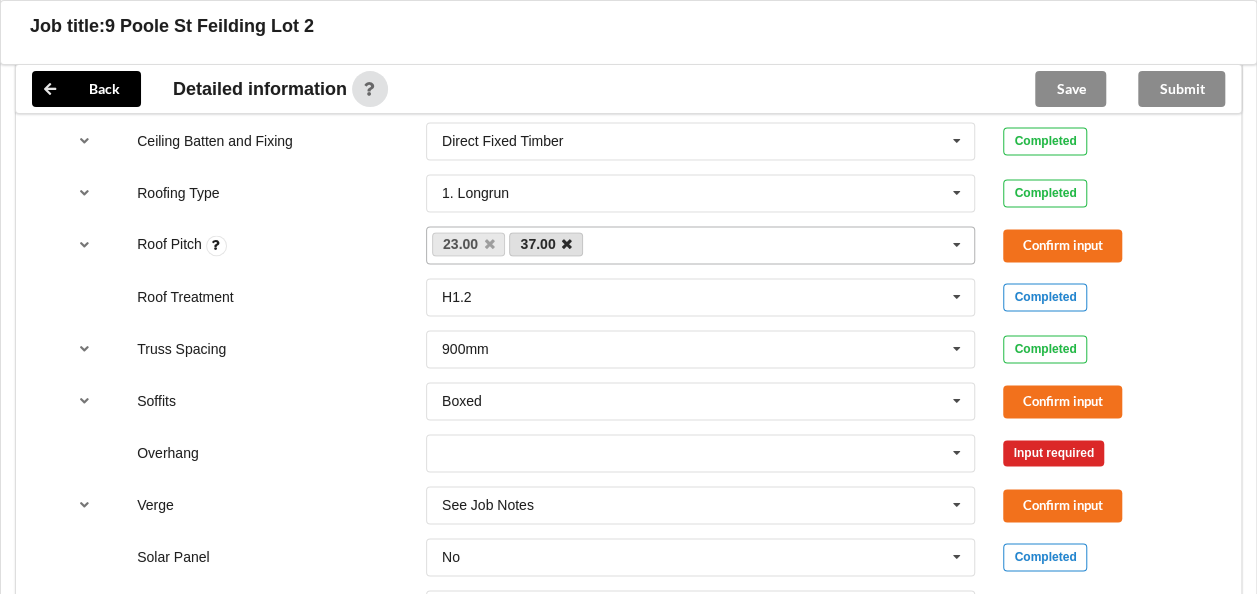 click at bounding box center [567, 244] 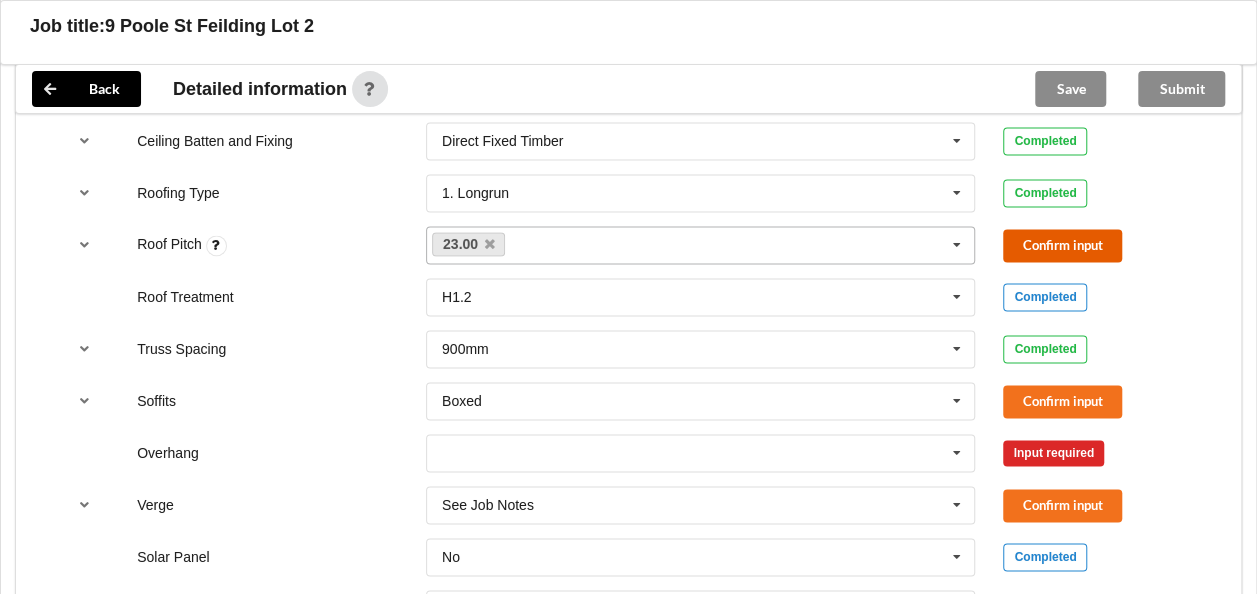 click on "Confirm input" at bounding box center (1062, 245) 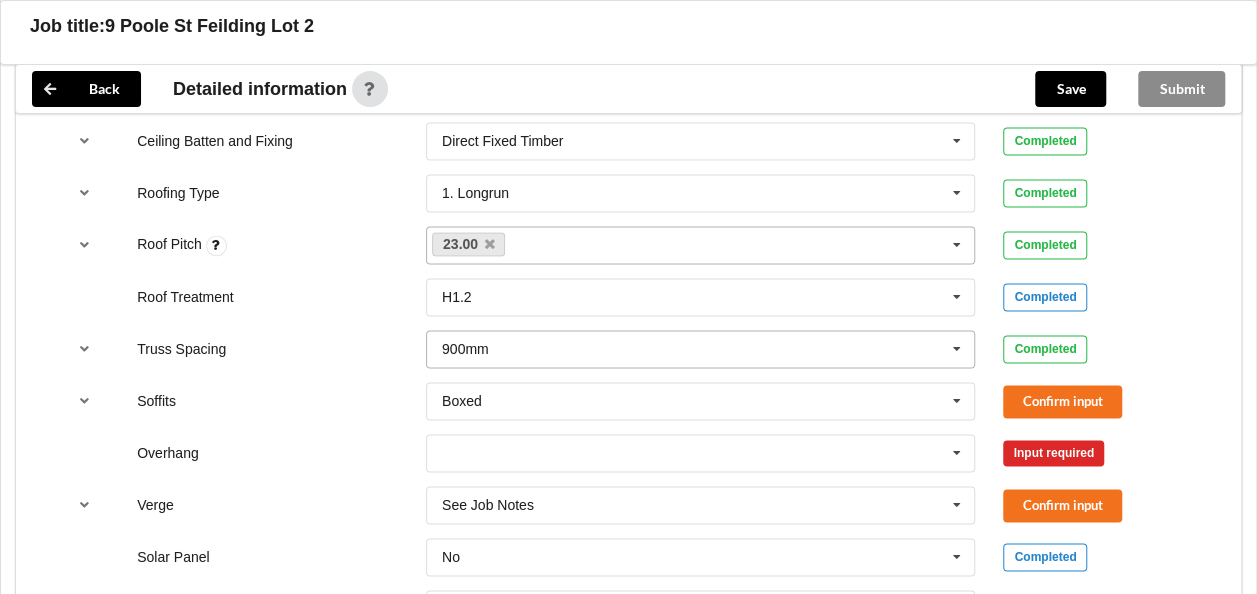 scroll, scrollTop: 1400, scrollLeft: 0, axis: vertical 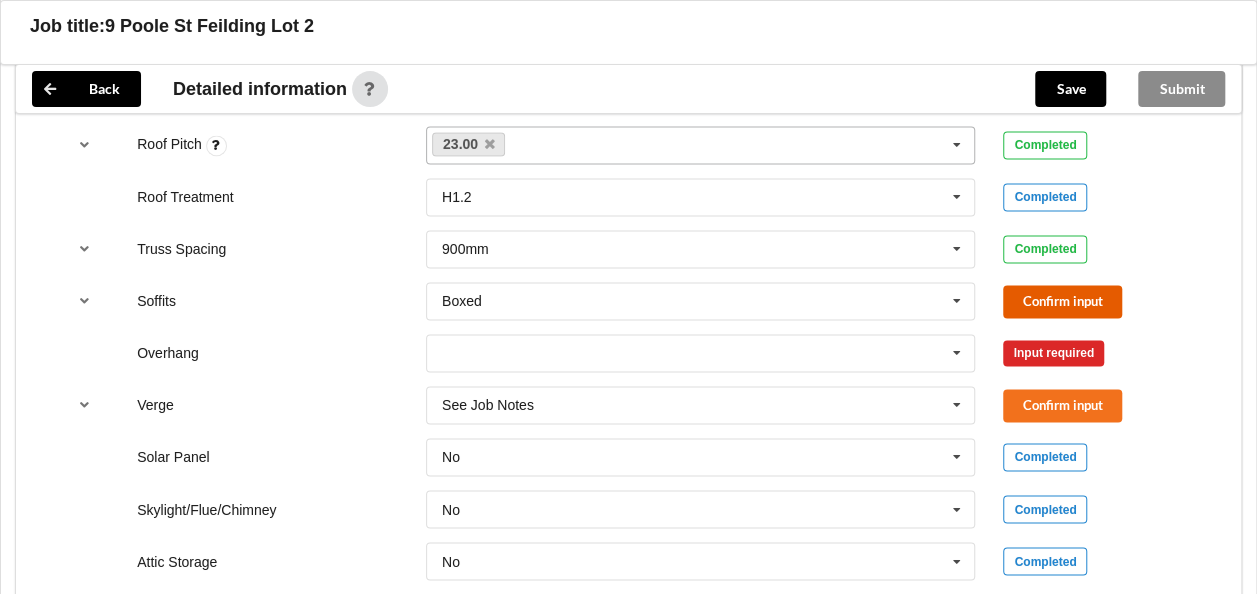 click on "Confirm input" at bounding box center (1062, 301) 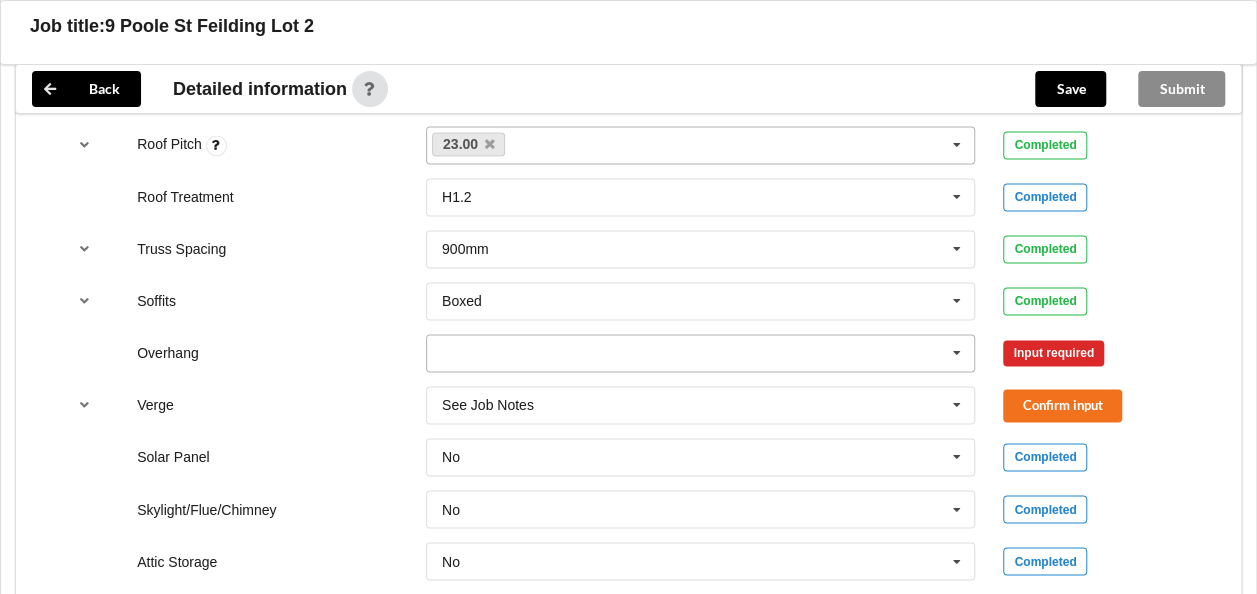 click at bounding box center [702, 353] 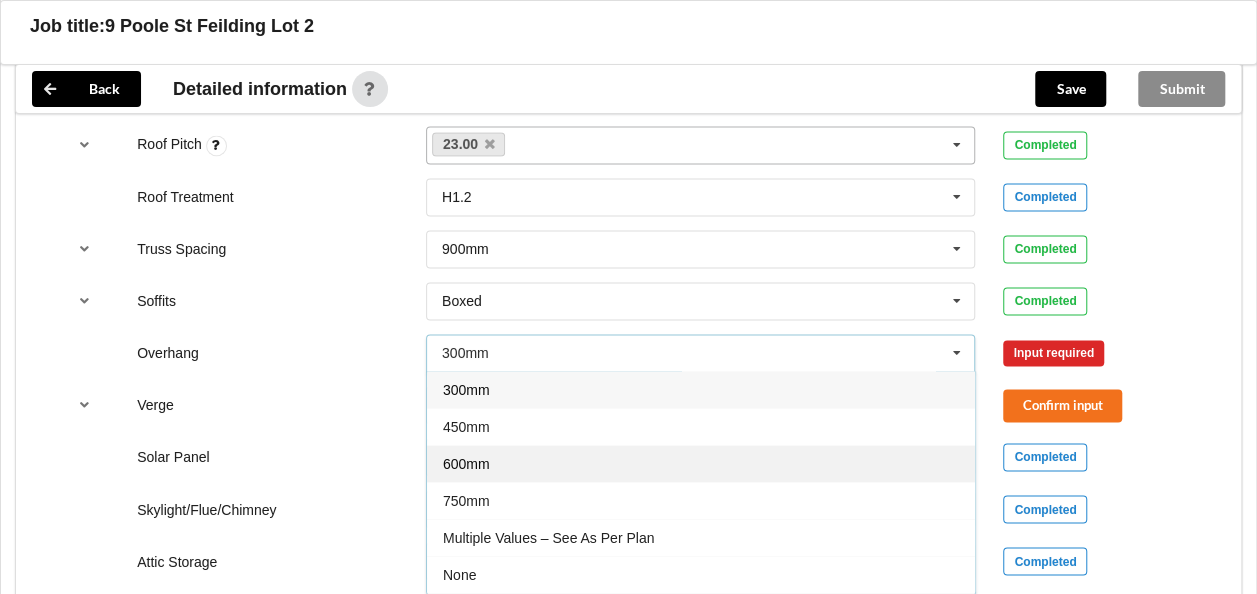 click on "600mm" at bounding box center [466, 464] 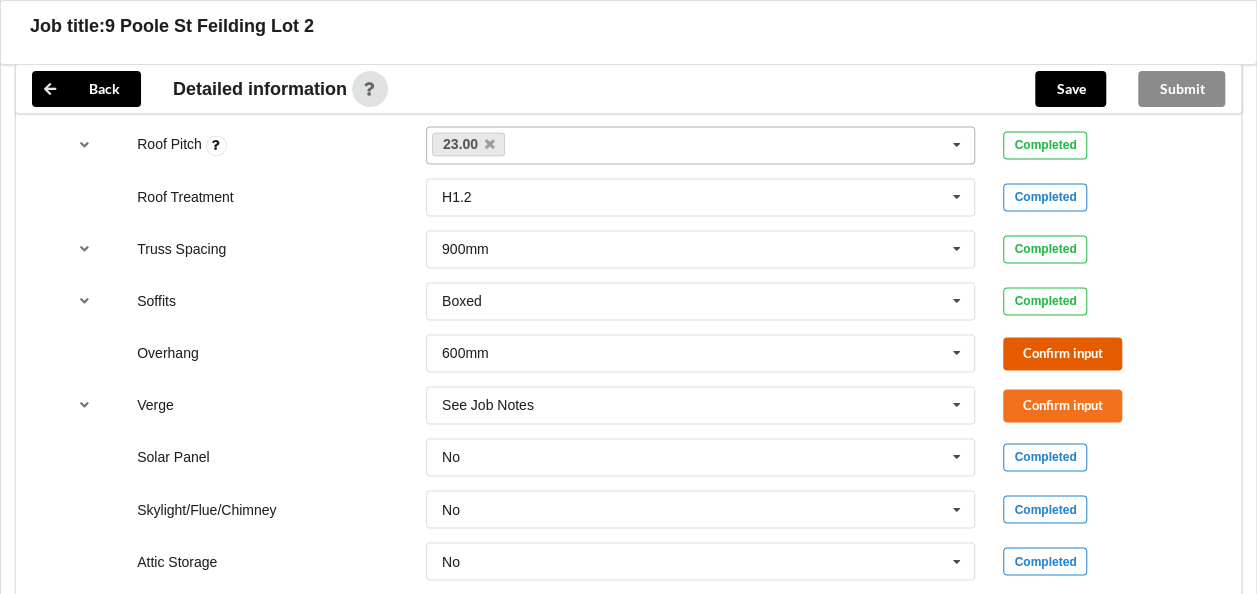click on "Confirm input" at bounding box center (1062, 353) 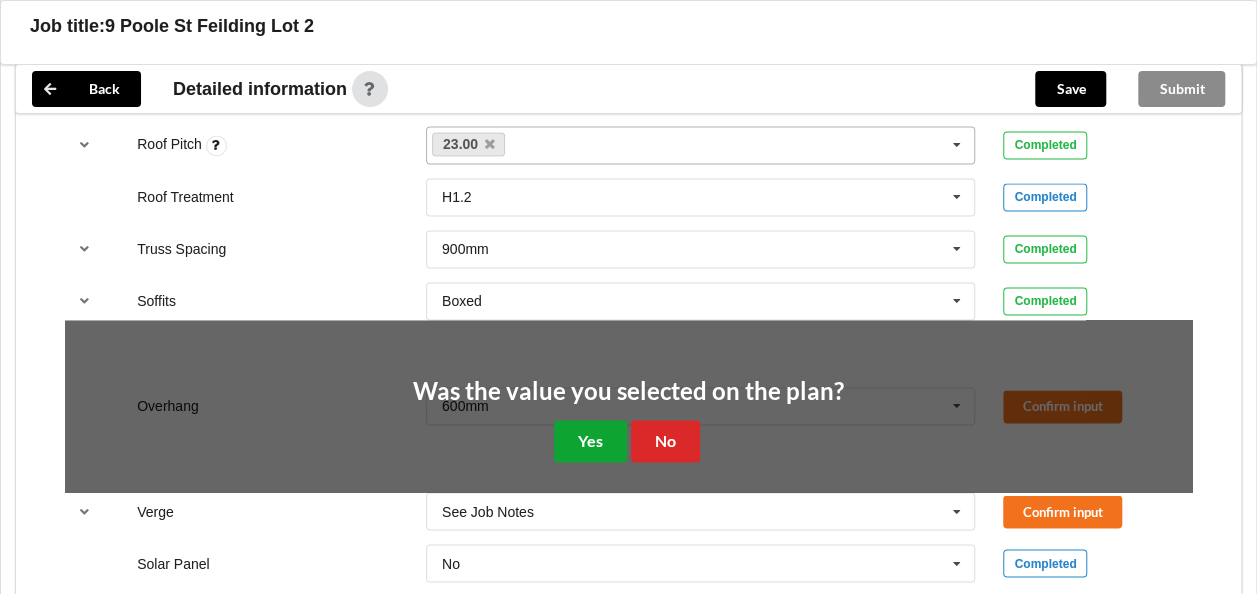 click on "Yes" at bounding box center [590, 440] 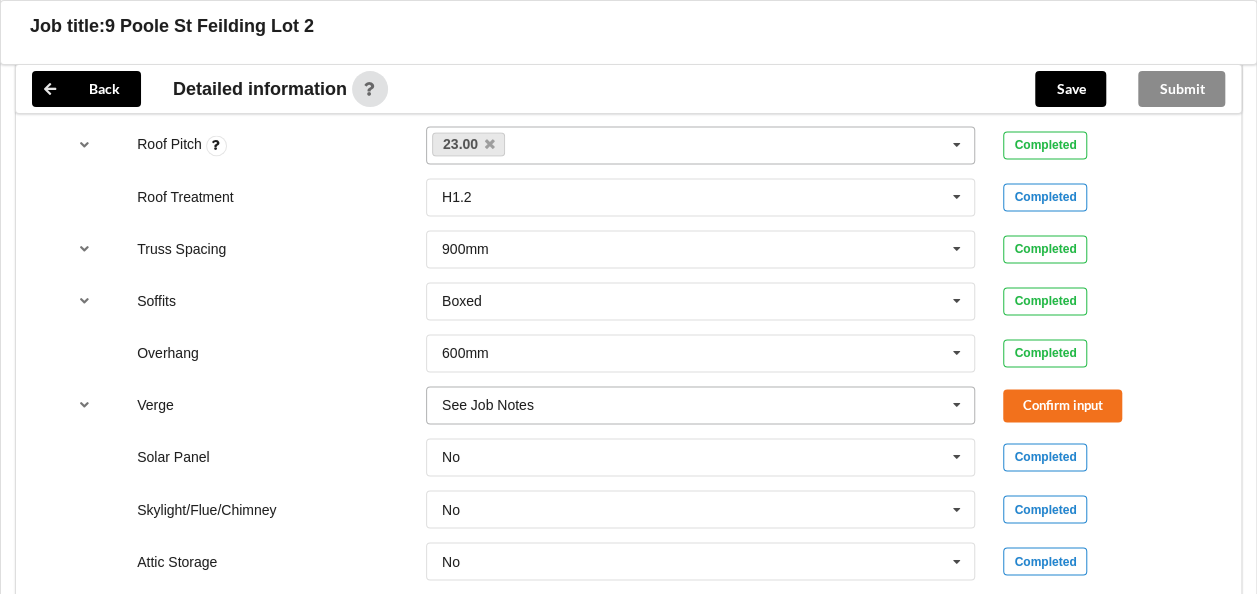 click at bounding box center [702, 405] 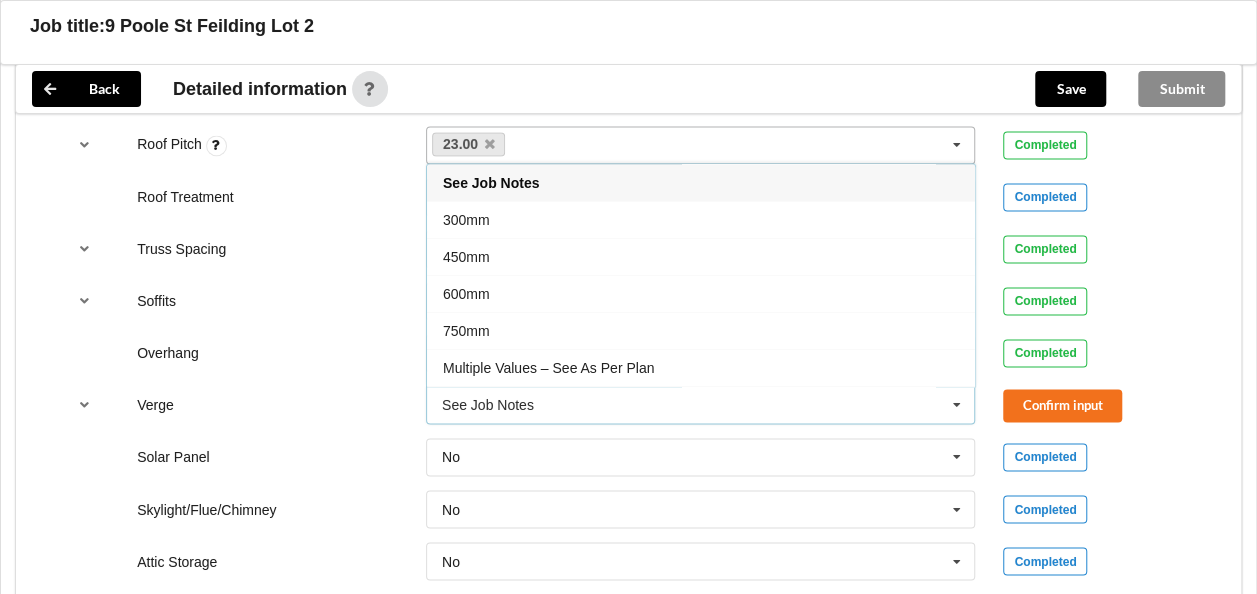 click on "Overhang 600mm 300mm 450mm 600mm 750mm Multiple Values – See As Per Plan None See Job Notes Completed" at bounding box center (628, 353) 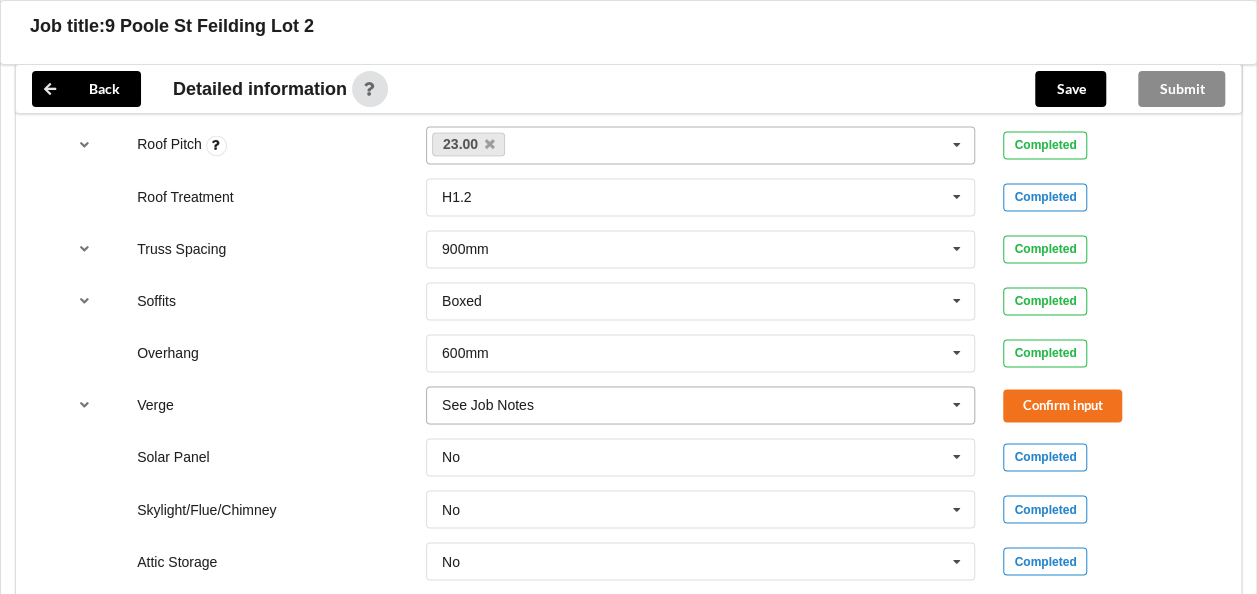 click at bounding box center (702, 405) 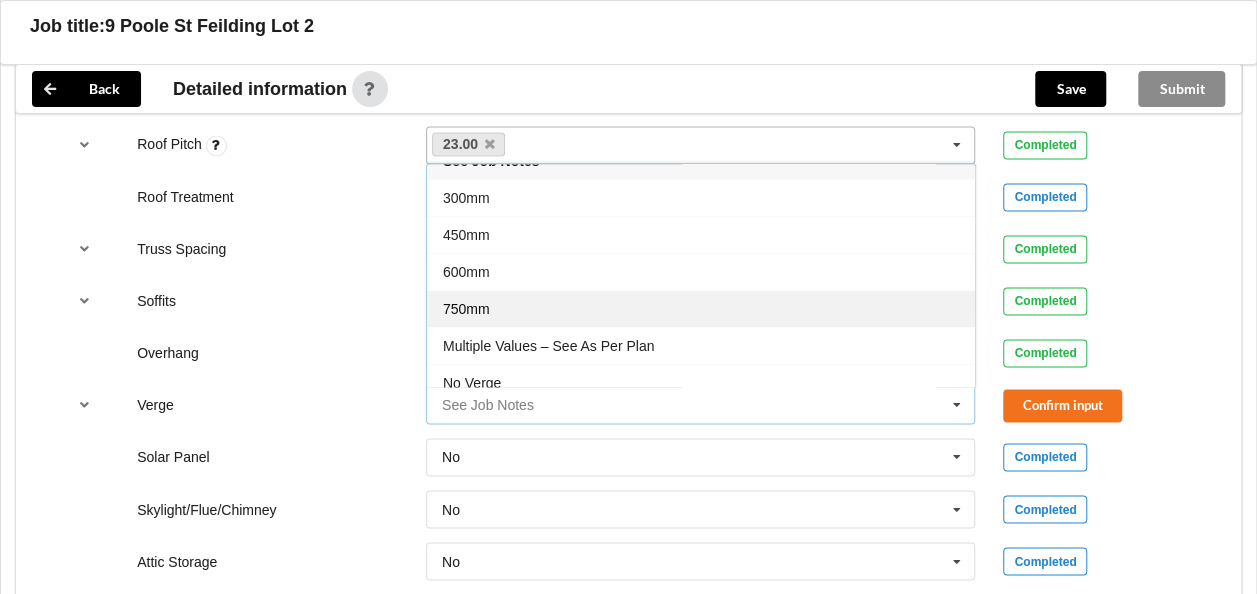scroll, scrollTop: 32, scrollLeft: 0, axis: vertical 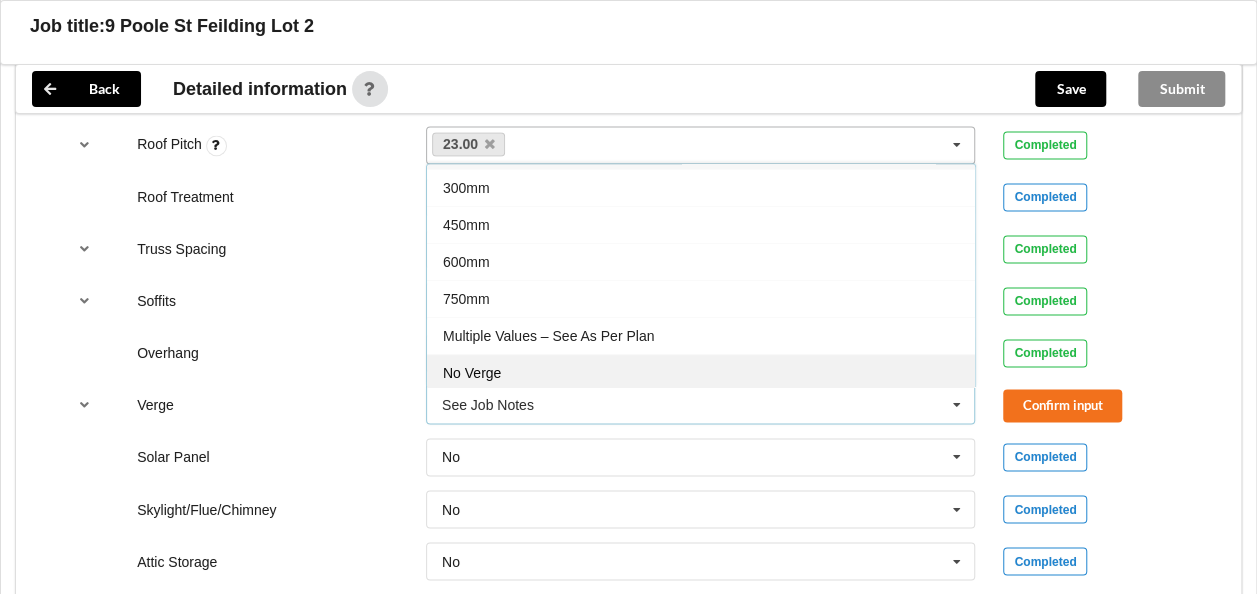 click on "No Verge" at bounding box center [701, 372] 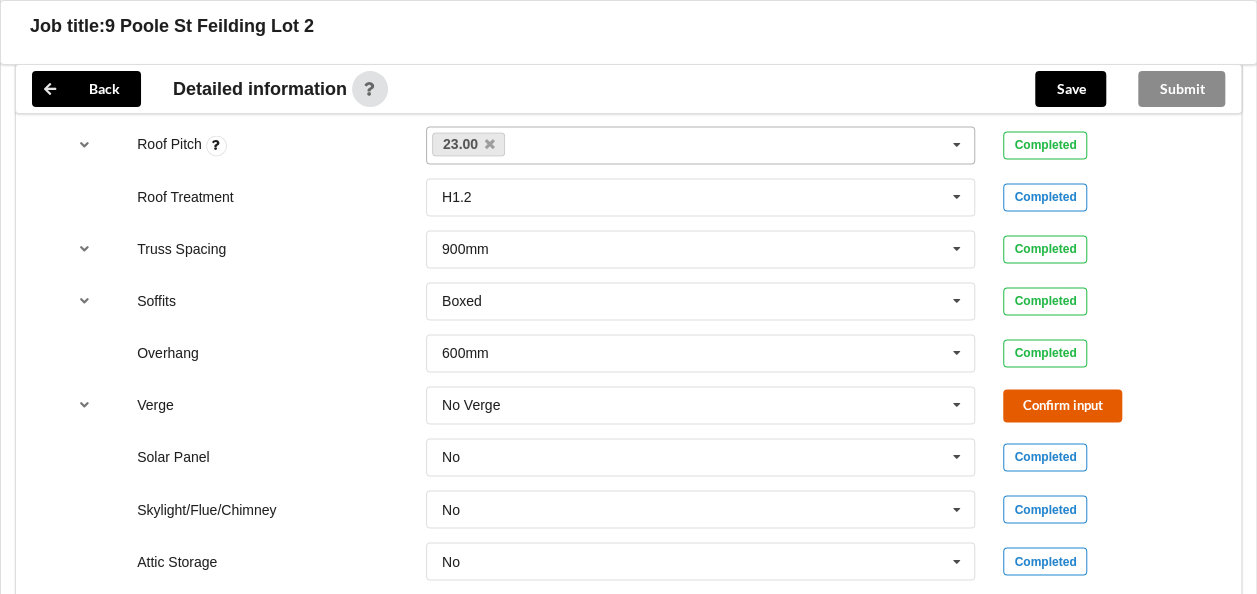 click on "Confirm input" at bounding box center (1062, 405) 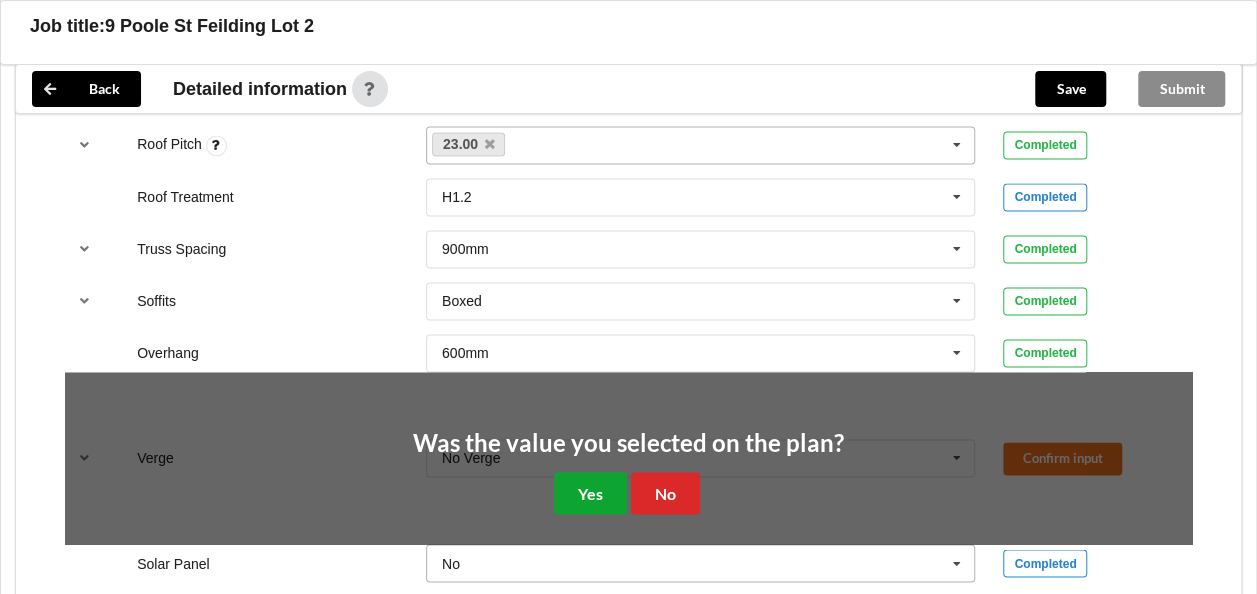 drag, startPoint x: 582, startPoint y: 494, endPoint x: 584, endPoint y: 442, distance: 52.03845 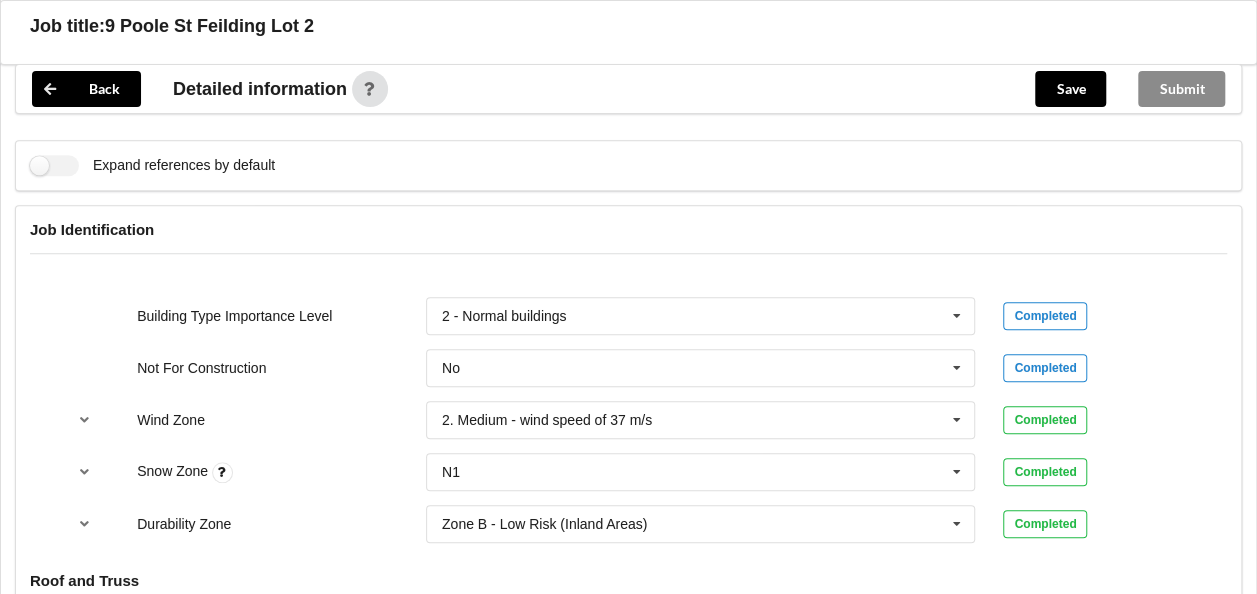 scroll, scrollTop: 700, scrollLeft: 0, axis: vertical 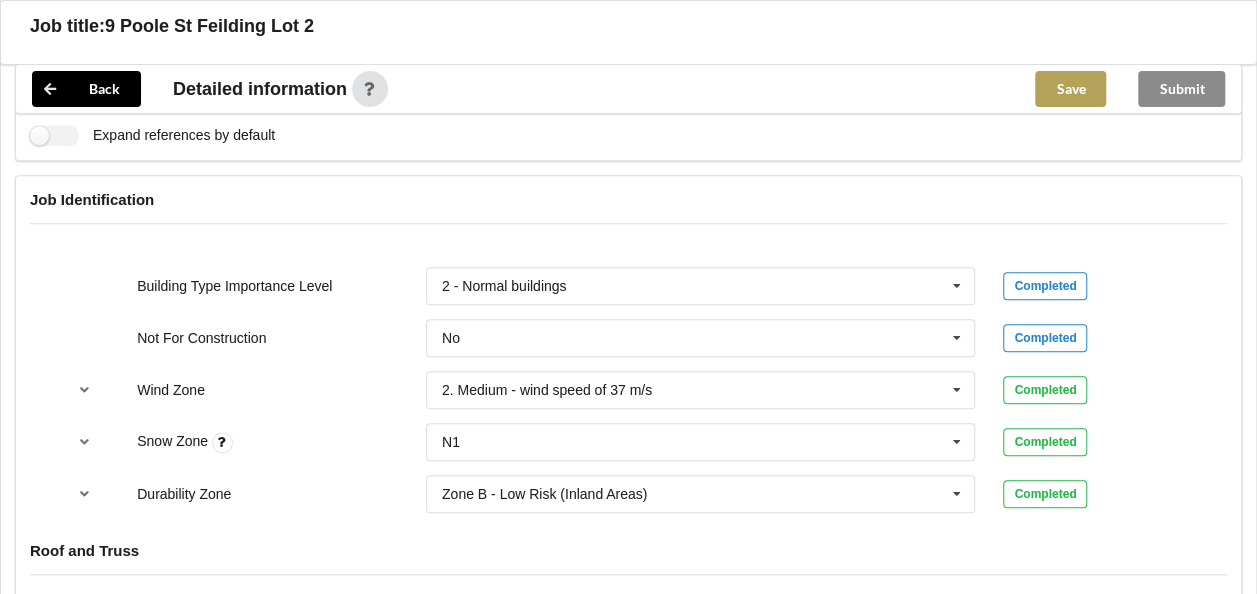 click on "Save" at bounding box center (1070, 89) 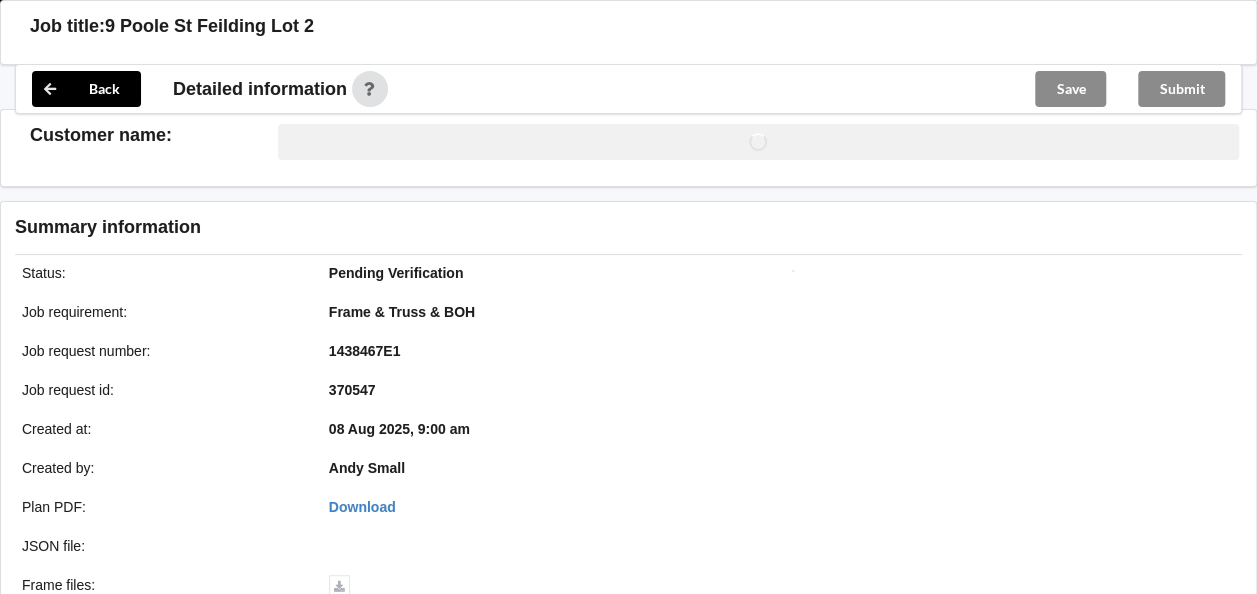 scroll, scrollTop: 700, scrollLeft: 0, axis: vertical 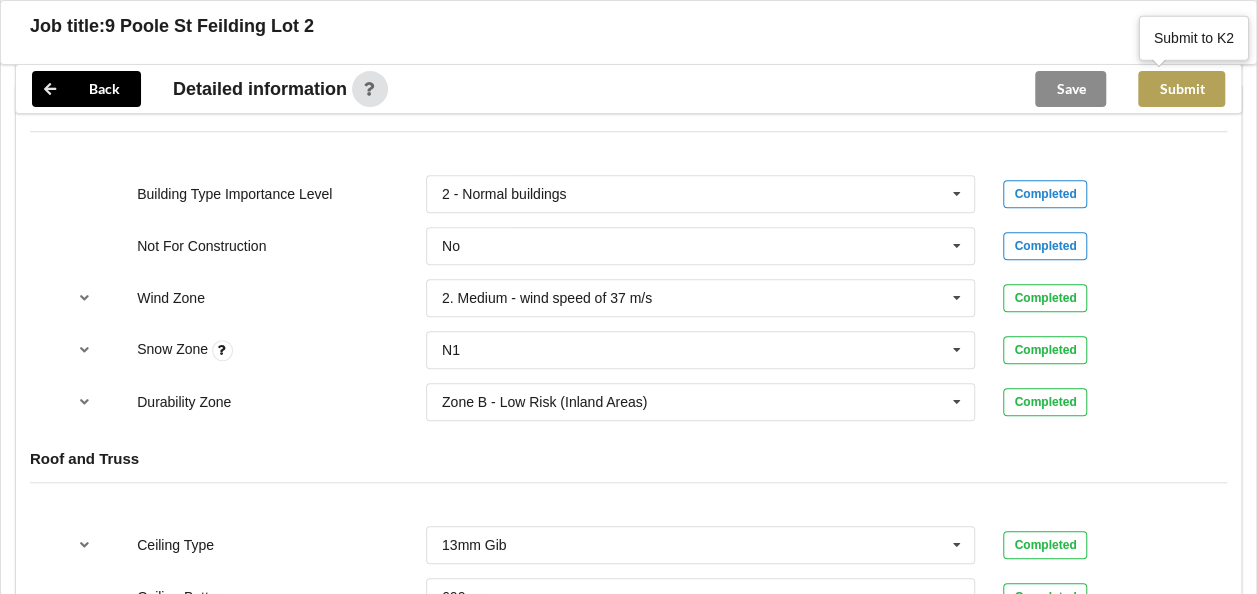 click on "Submit" at bounding box center (1181, 89) 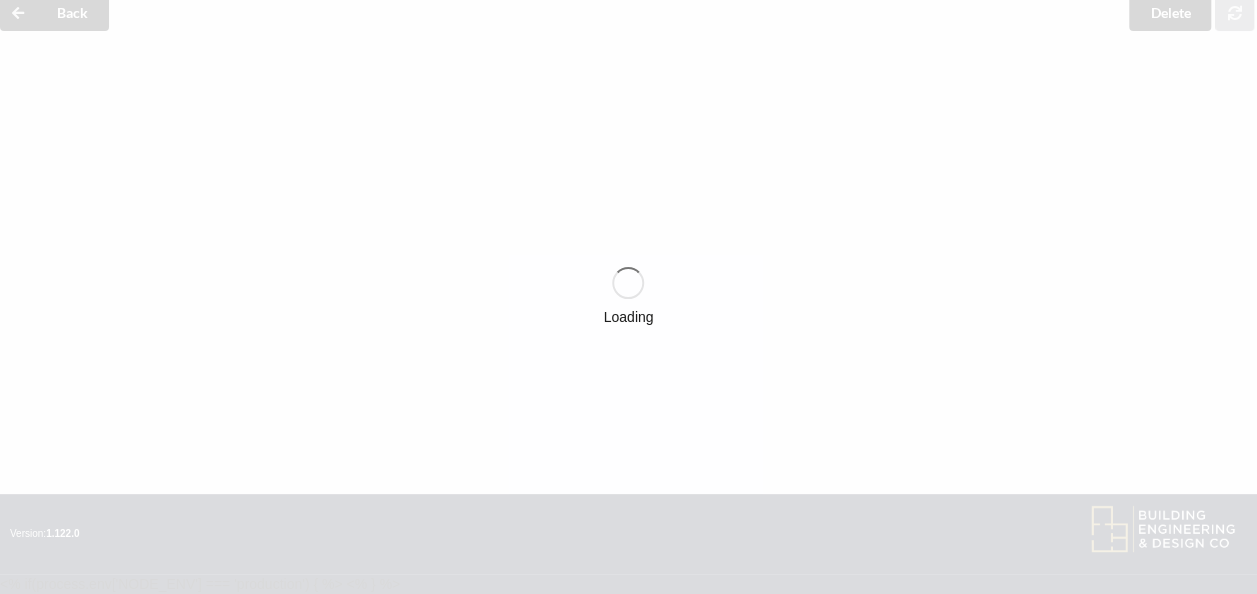 scroll, scrollTop: 700, scrollLeft: 0, axis: vertical 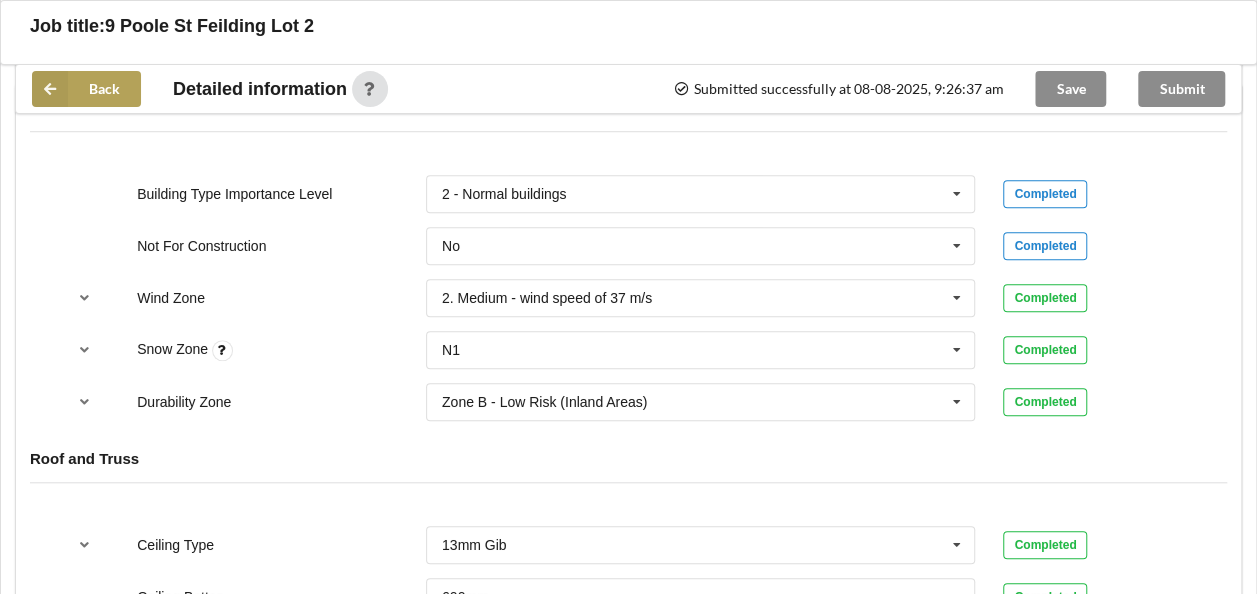 click on "Back" at bounding box center [86, 89] 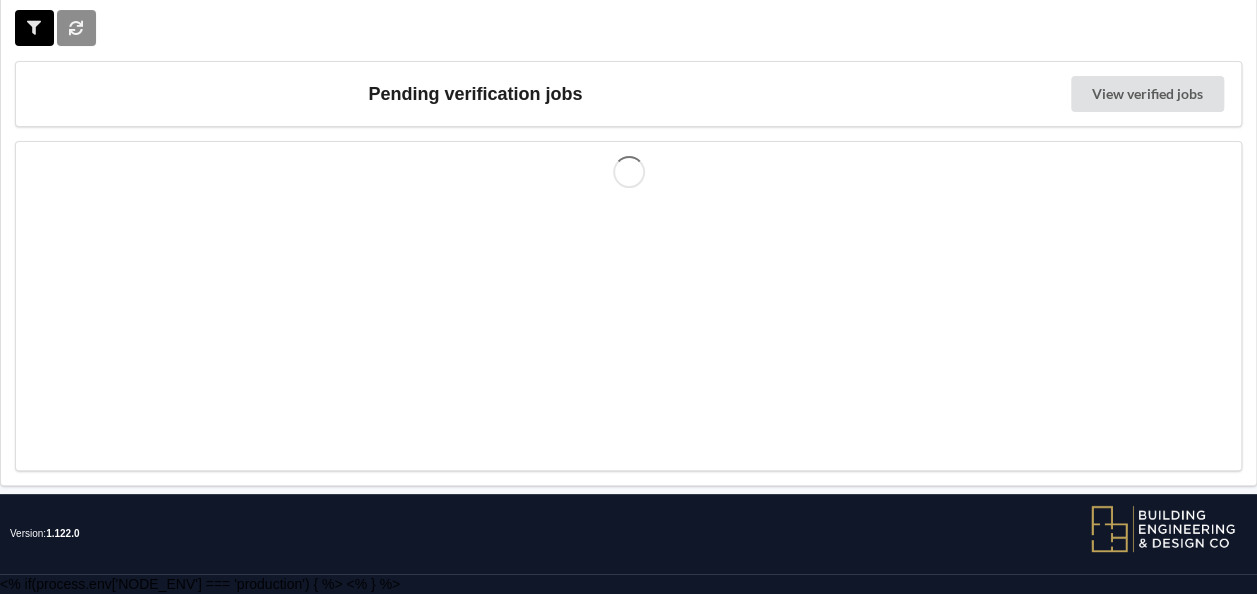 scroll, scrollTop: 0, scrollLeft: 0, axis: both 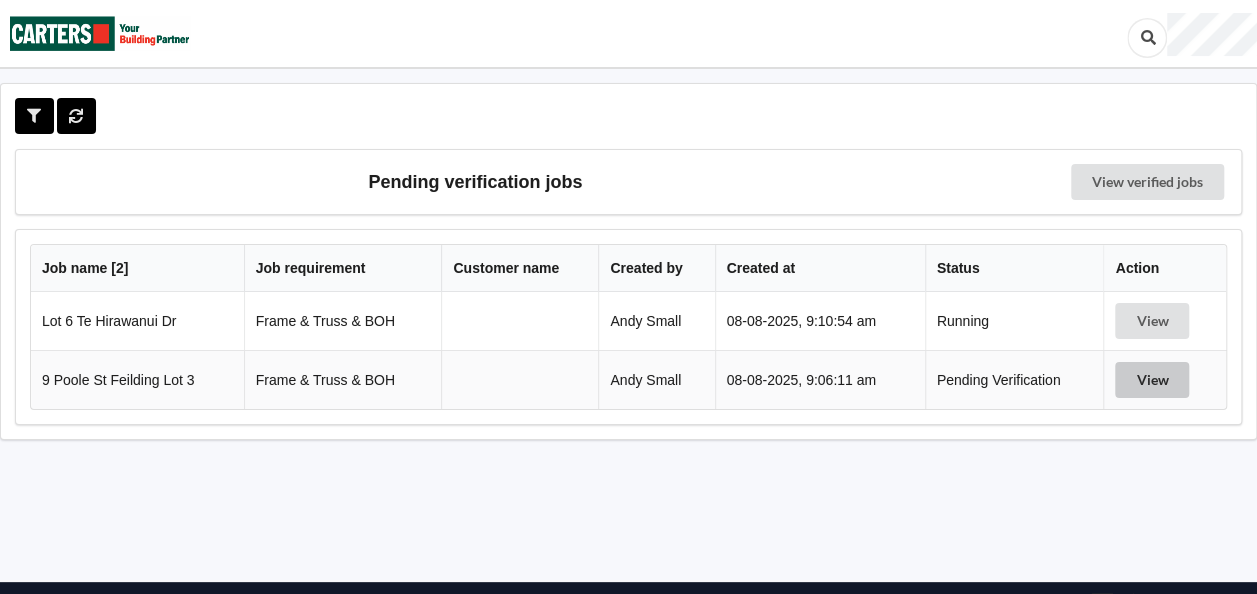 click on "View" at bounding box center [1152, 380] 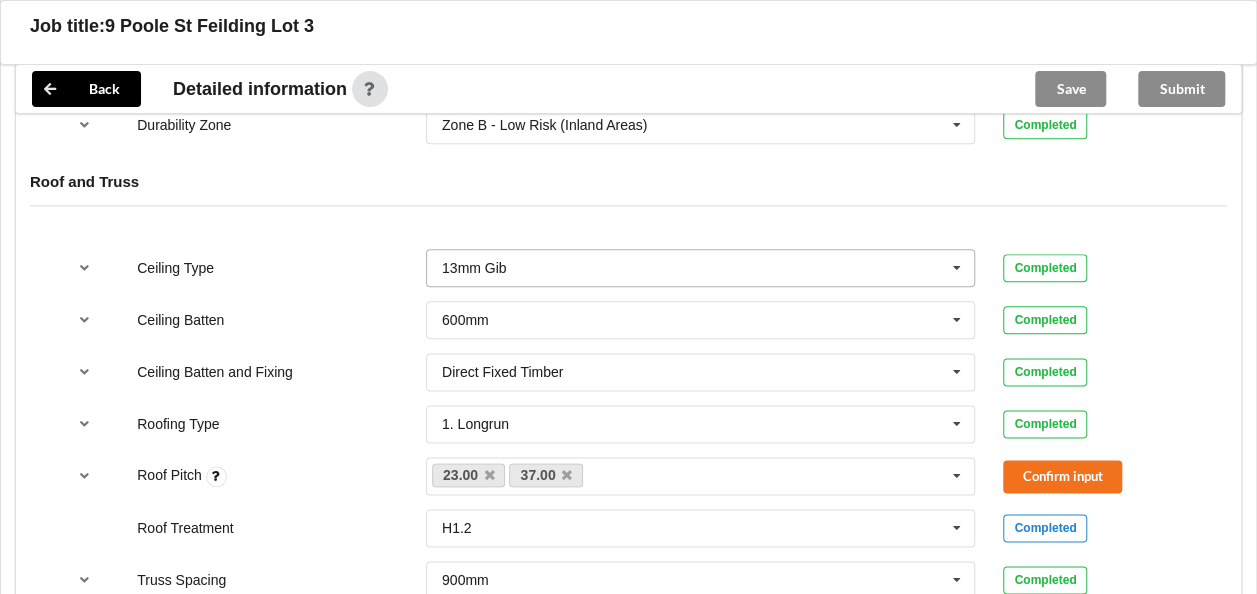 scroll, scrollTop: 1200, scrollLeft: 0, axis: vertical 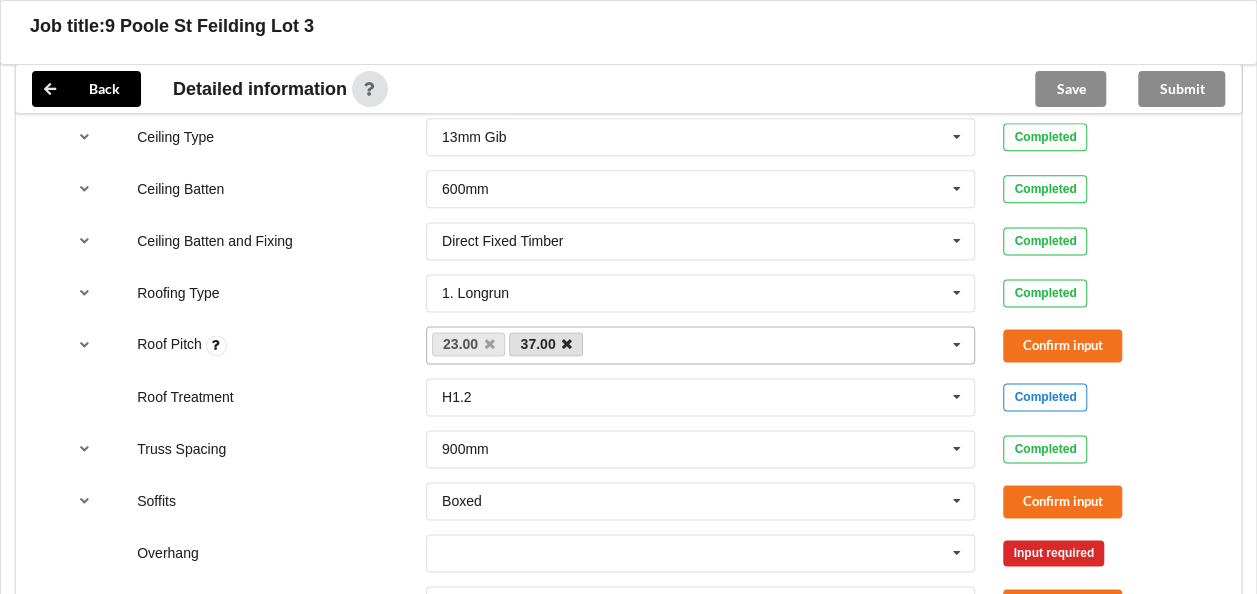 click at bounding box center [567, 344] 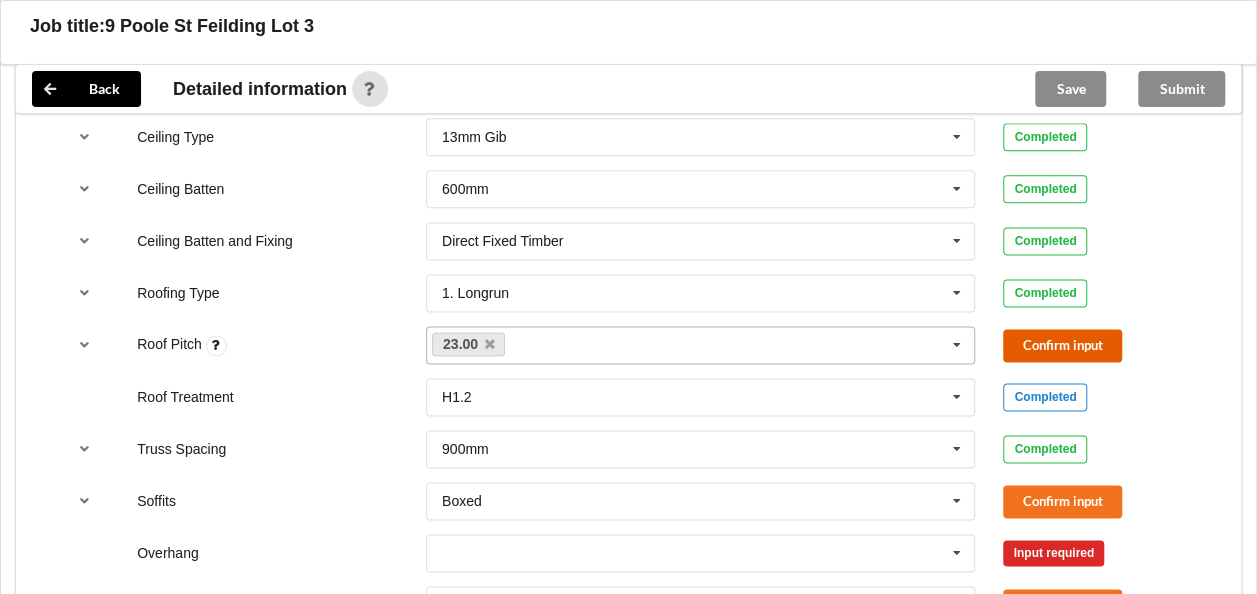 click on "Confirm input" at bounding box center [1062, 345] 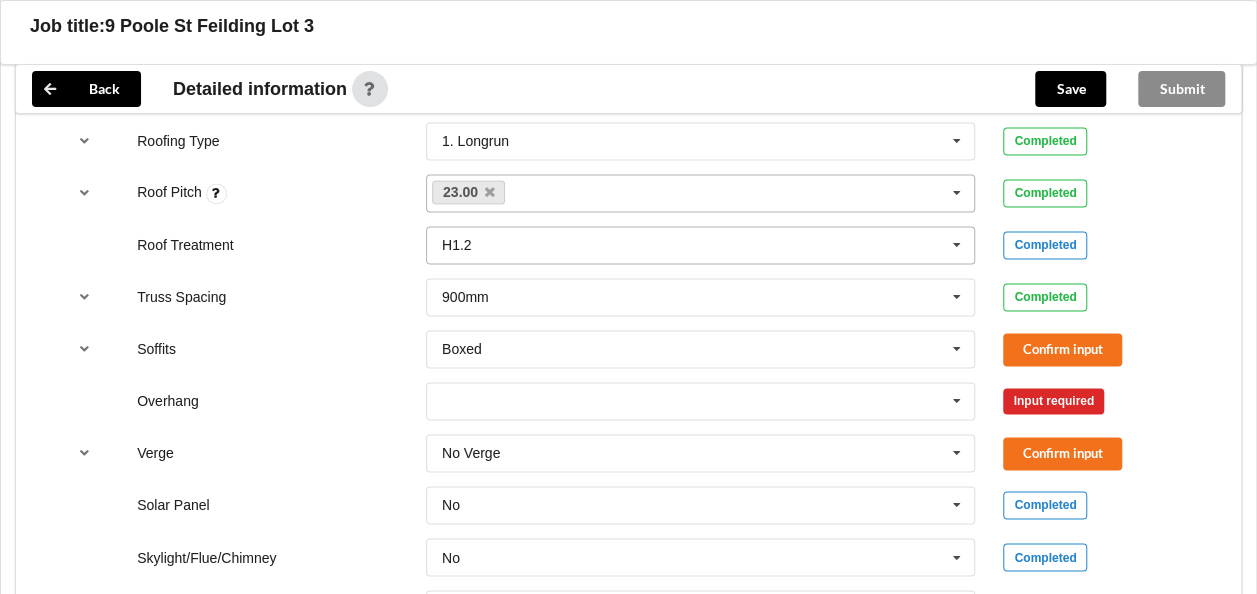 scroll, scrollTop: 1400, scrollLeft: 0, axis: vertical 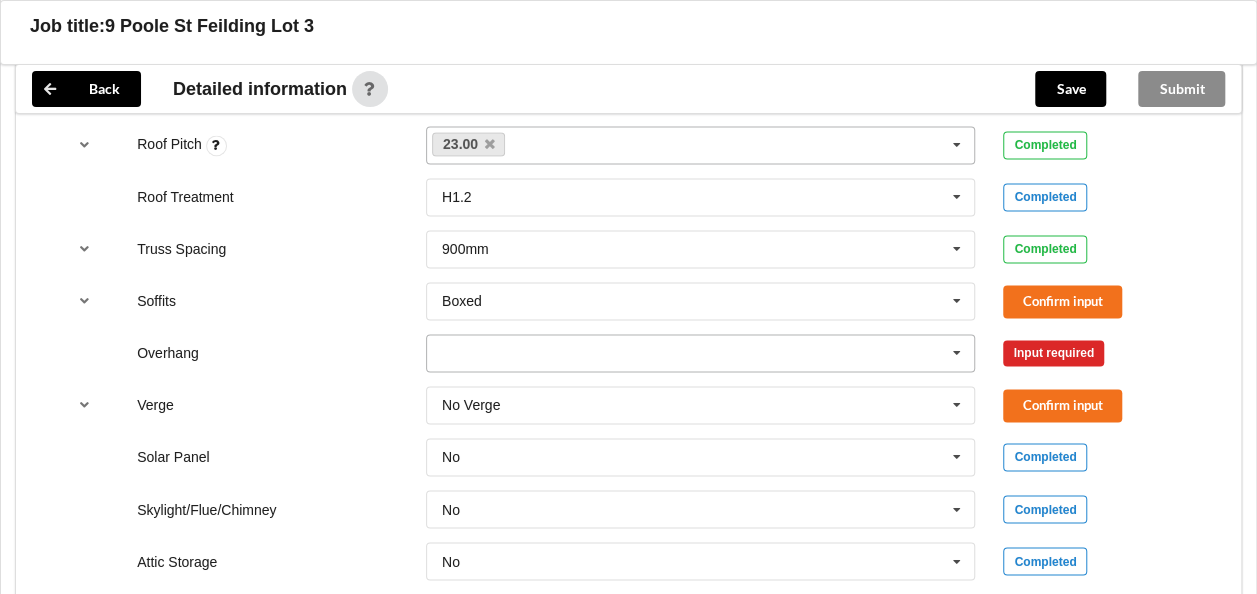 click at bounding box center [702, 353] 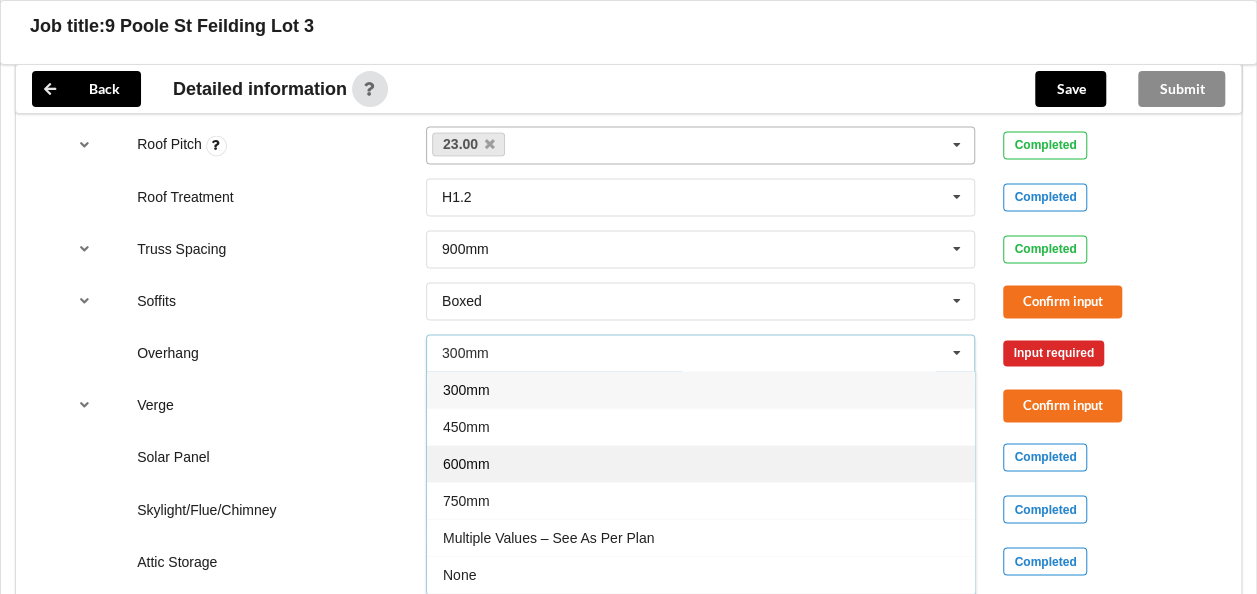 click on "600mm" at bounding box center [466, 464] 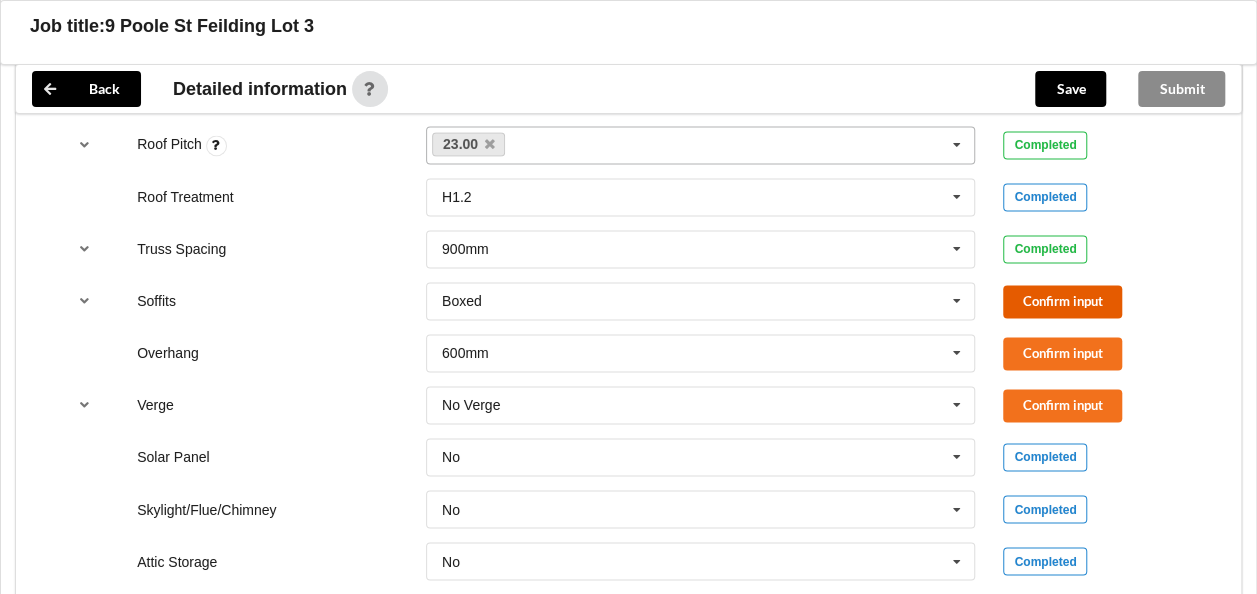 click on "Confirm input" at bounding box center (1062, 301) 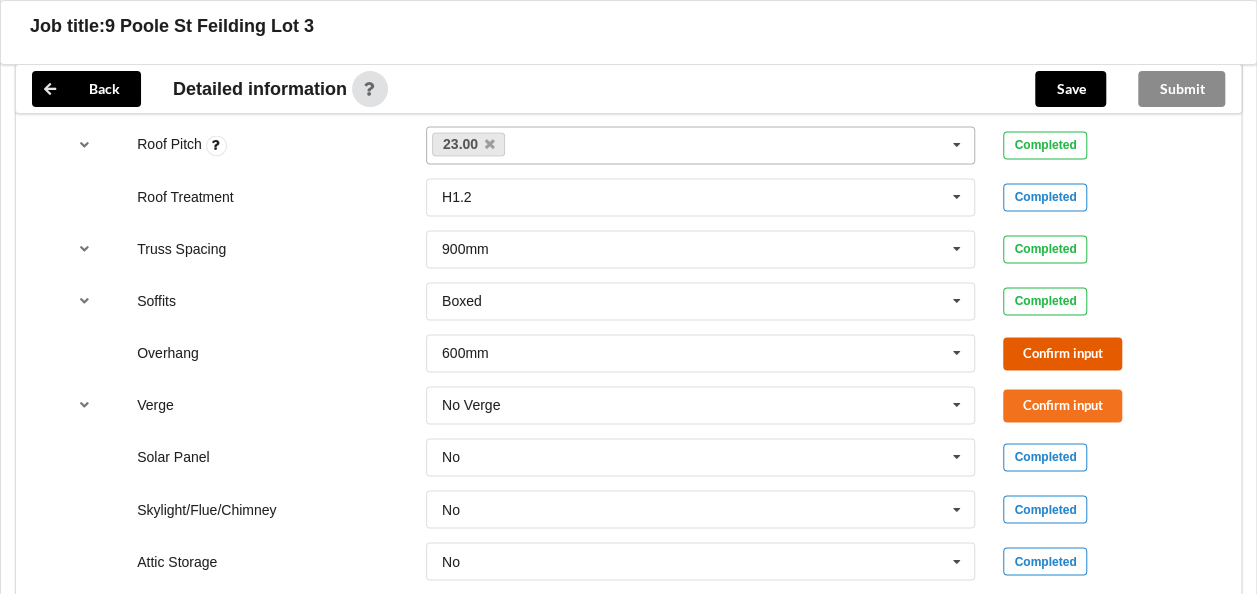 click on "Confirm input" at bounding box center [1062, 353] 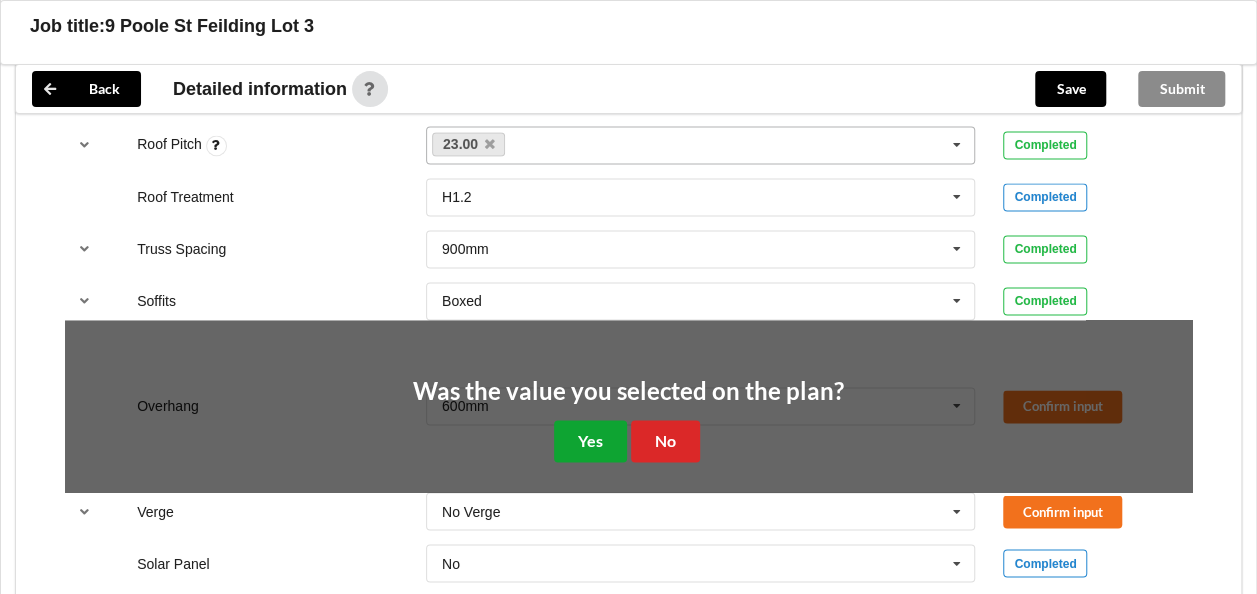 click on "Yes" at bounding box center (590, 440) 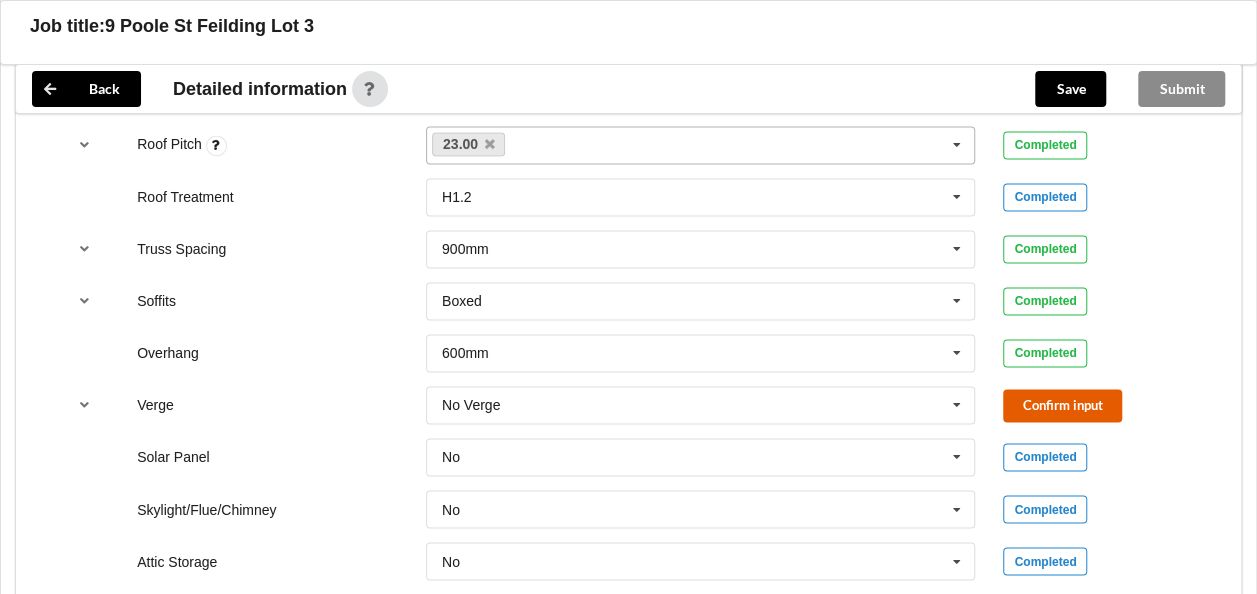 click on "Confirm input" at bounding box center [1062, 405] 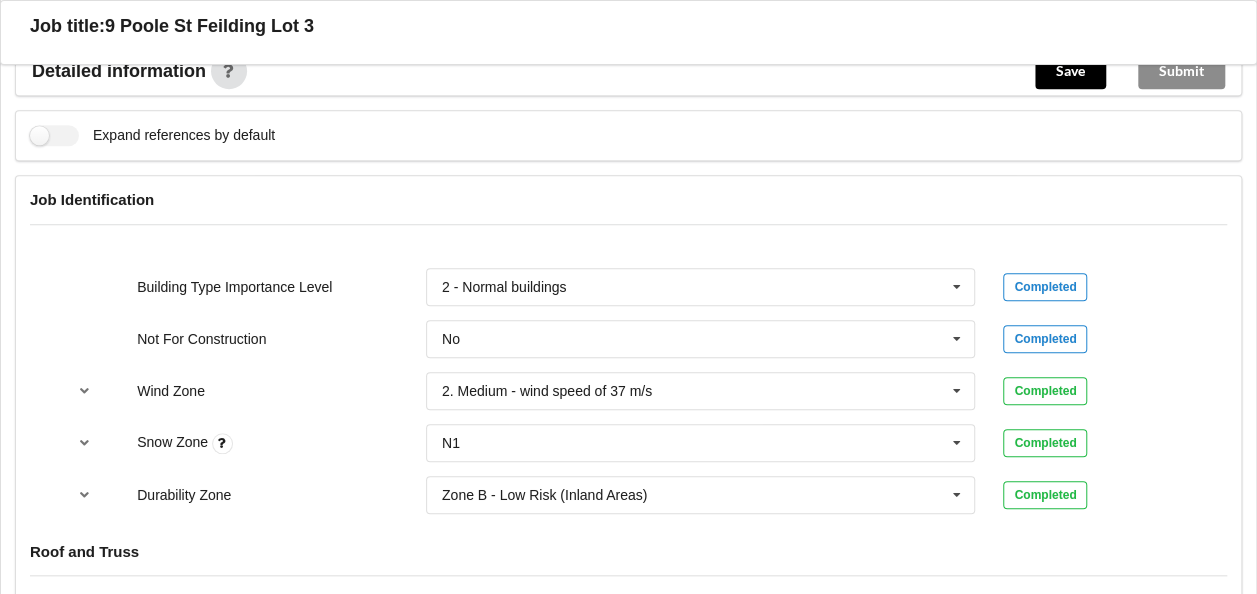 scroll, scrollTop: 600, scrollLeft: 0, axis: vertical 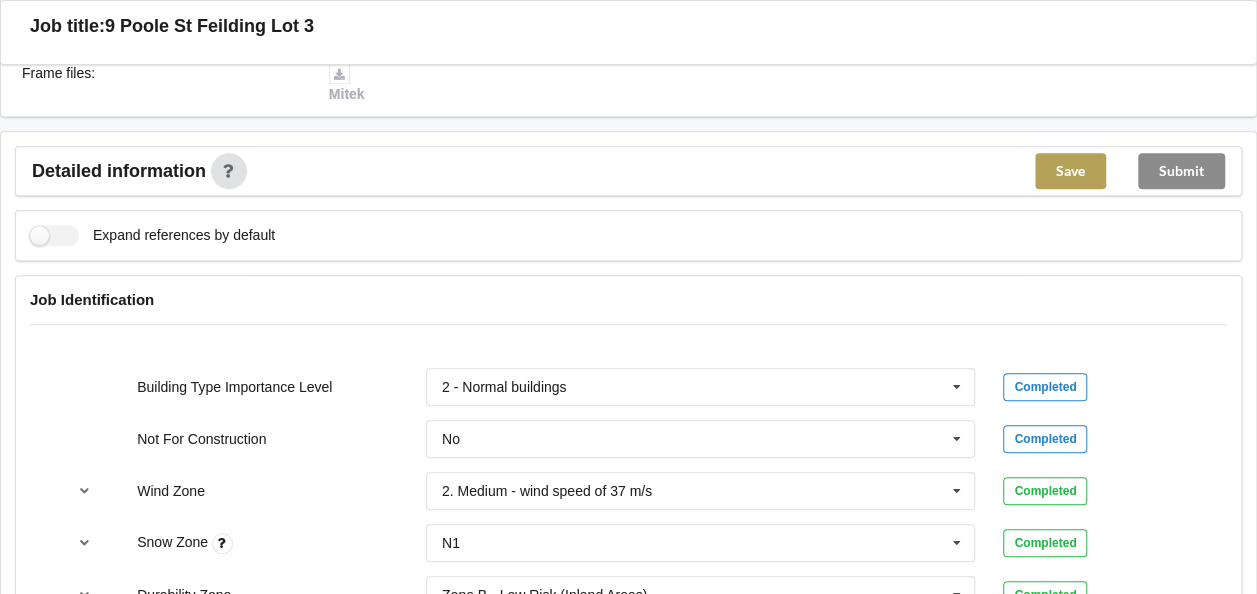 click on "Save" at bounding box center [1070, 171] 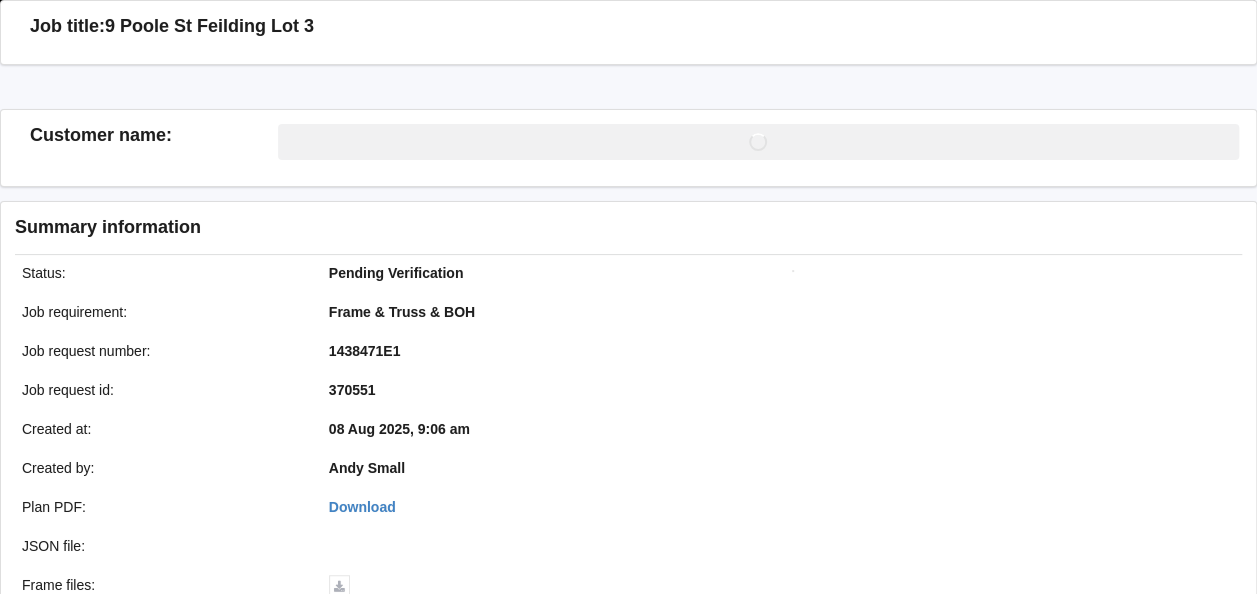 scroll, scrollTop: 600, scrollLeft: 0, axis: vertical 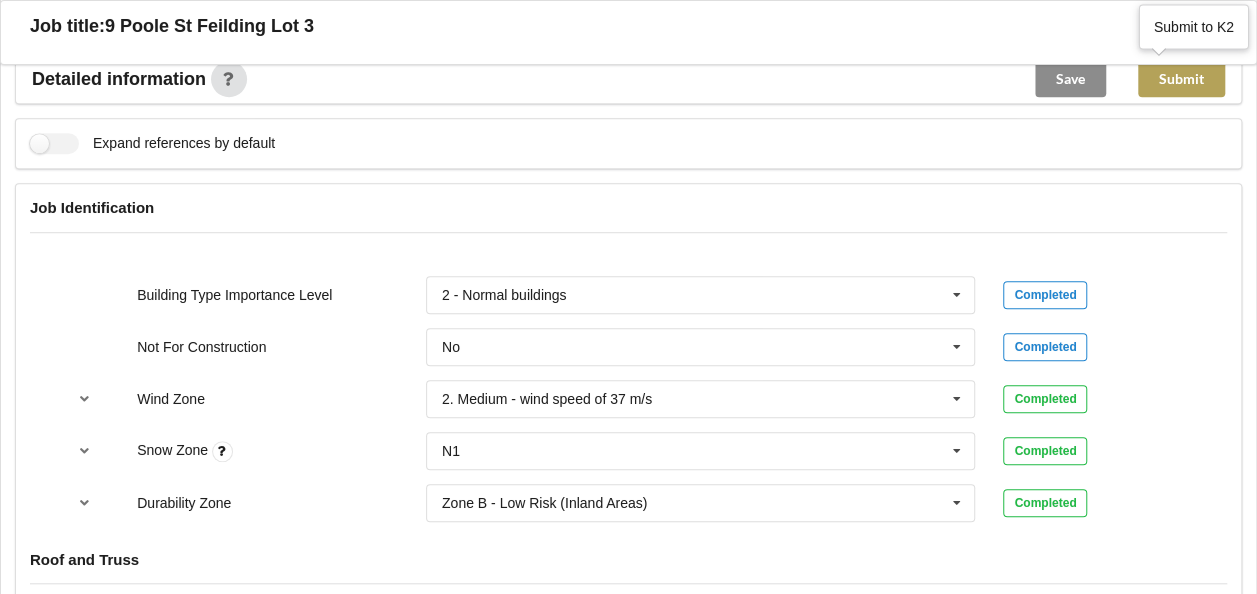 click on "Submit" at bounding box center [1181, 79] 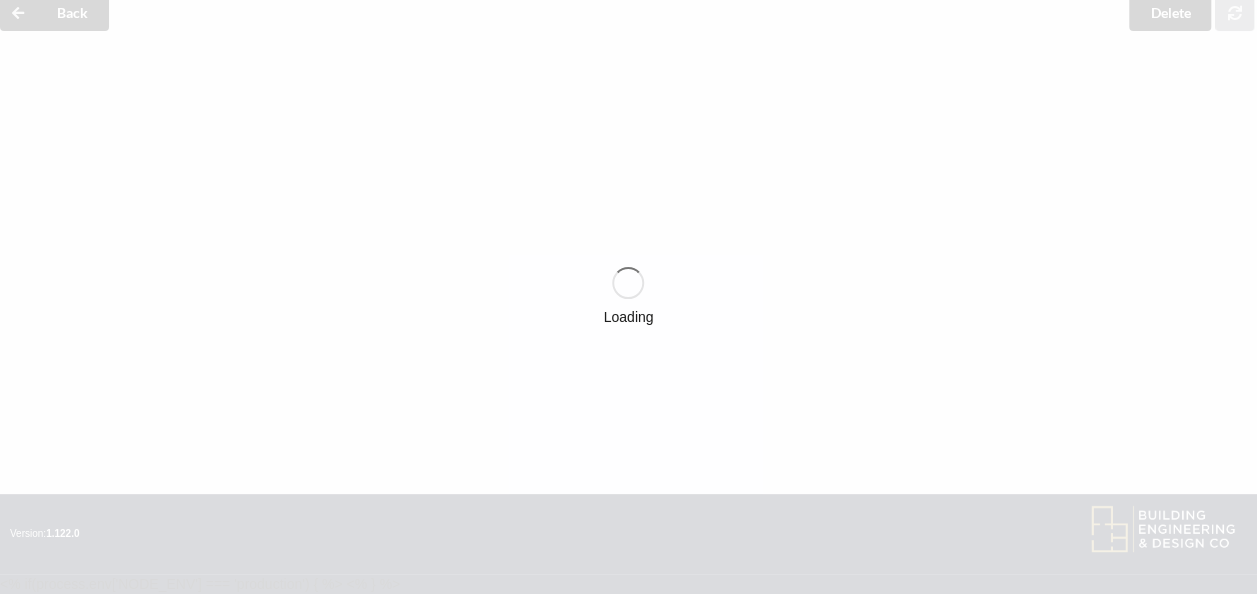 scroll, scrollTop: 600, scrollLeft: 0, axis: vertical 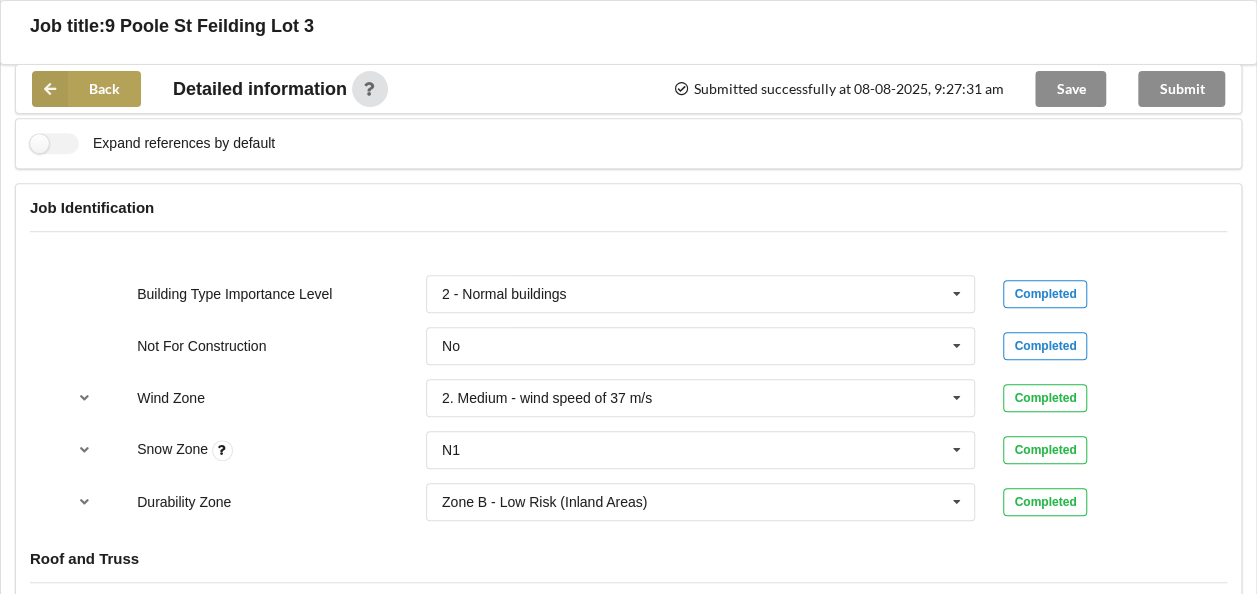 click on "Back" at bounding box center (86, 89) 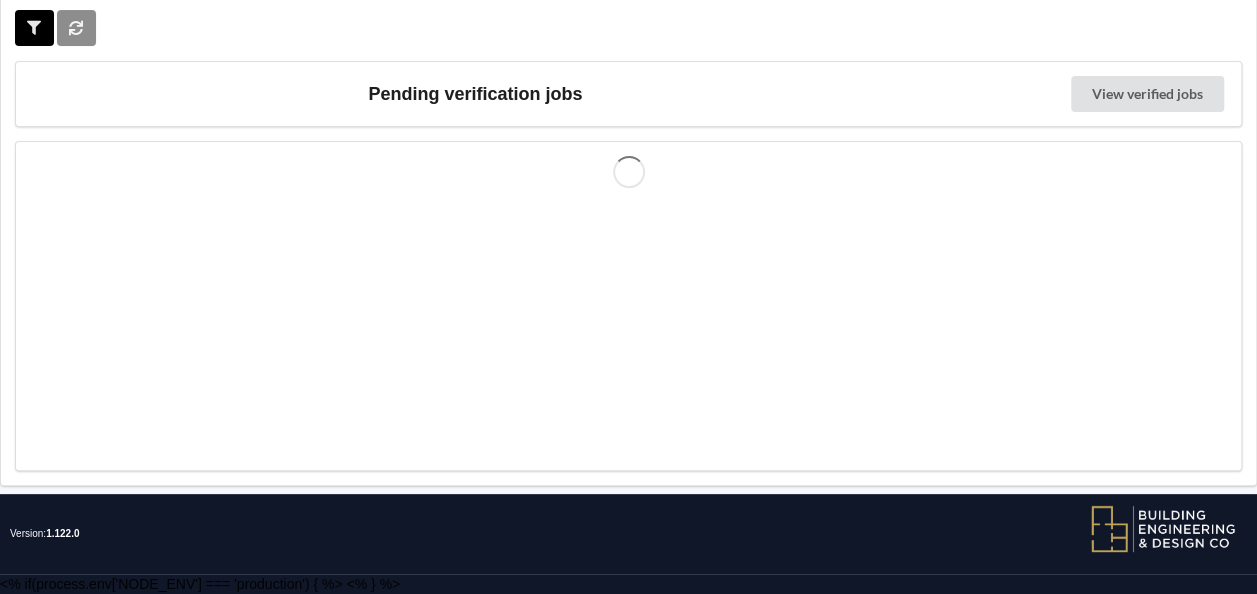 scroll, scrollTop: 0, scrollLeft: 0, axis: both 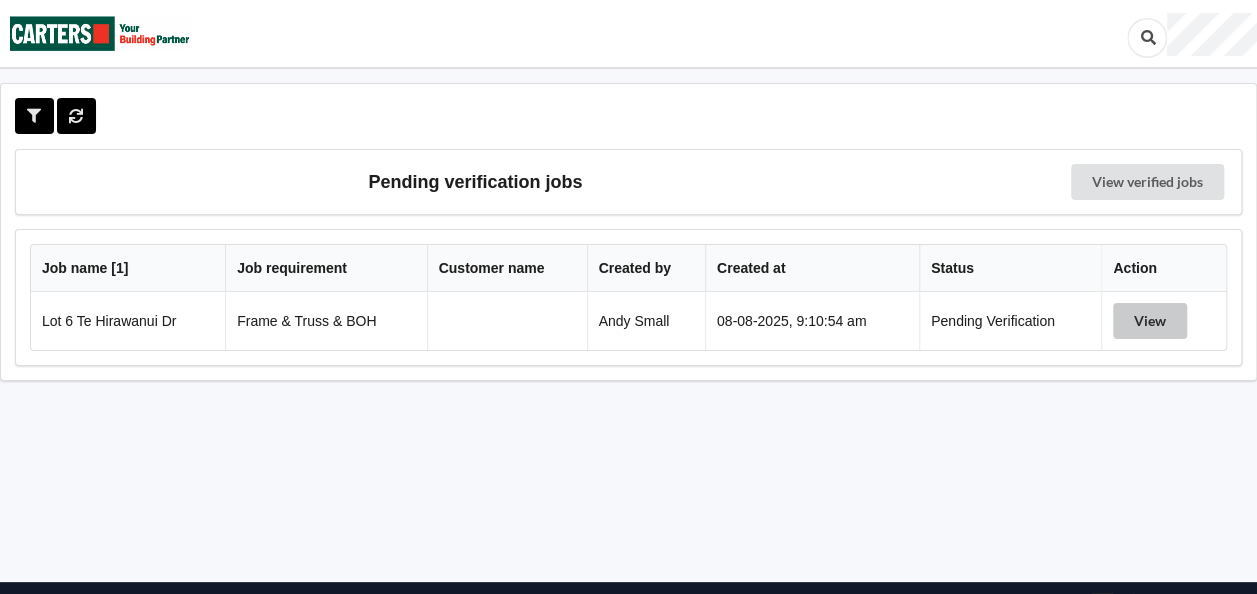 click on "View" at bounding box center (1150, 321) 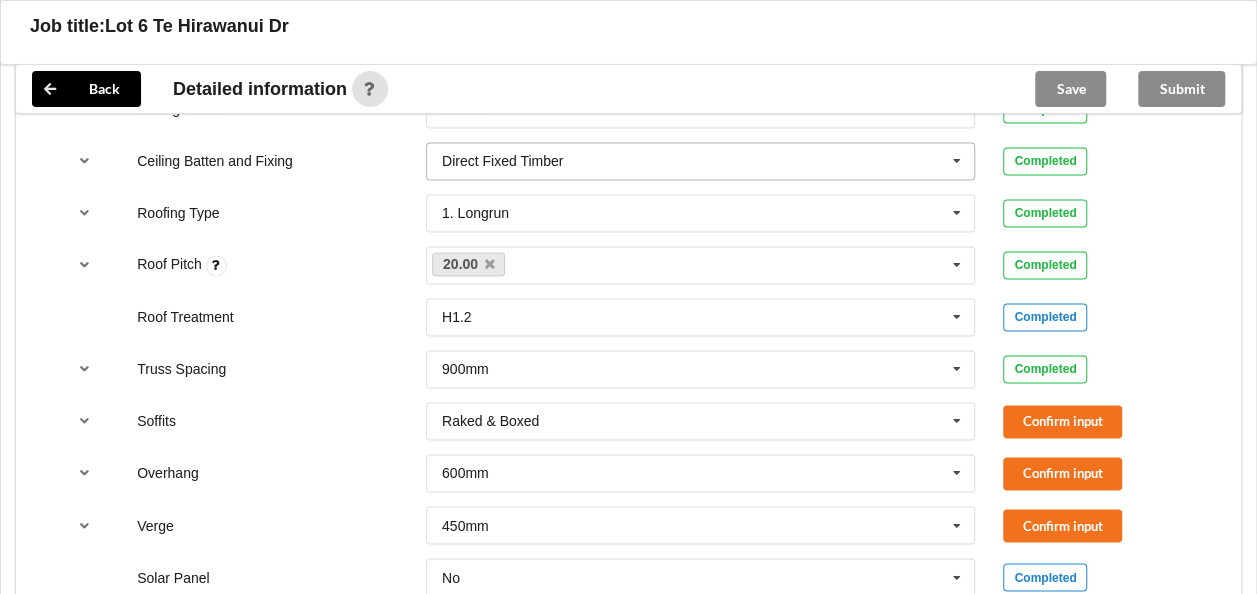 scroll, scrollTop: 1400, scrollLeft: 0, axis: vertical 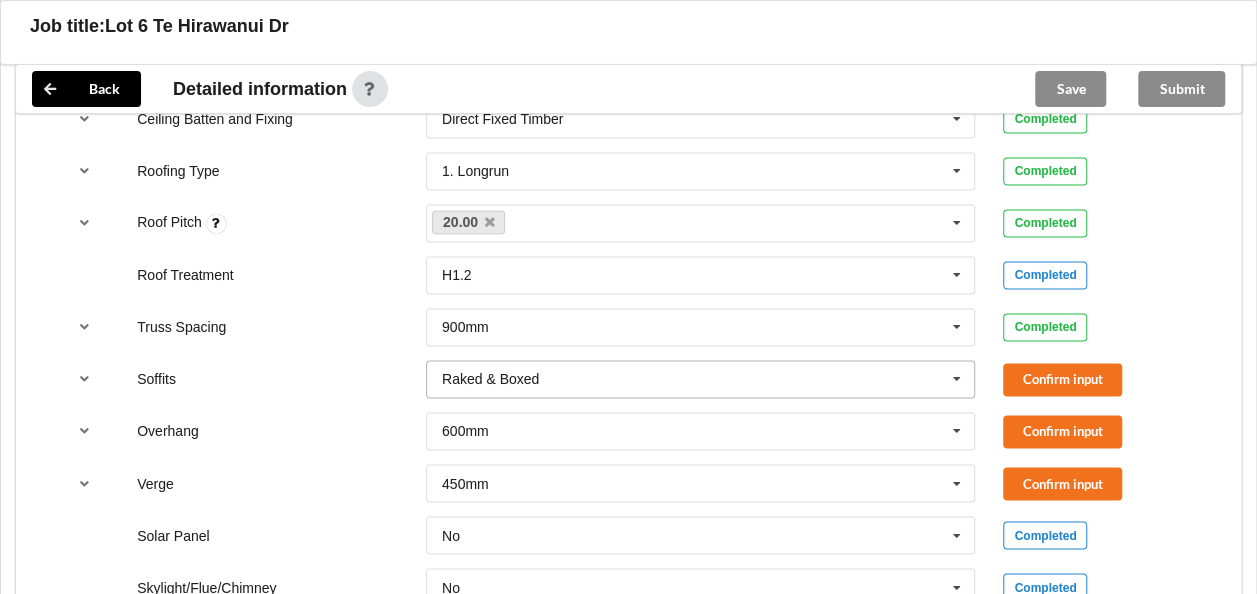 click at bounding box center [957, 379] 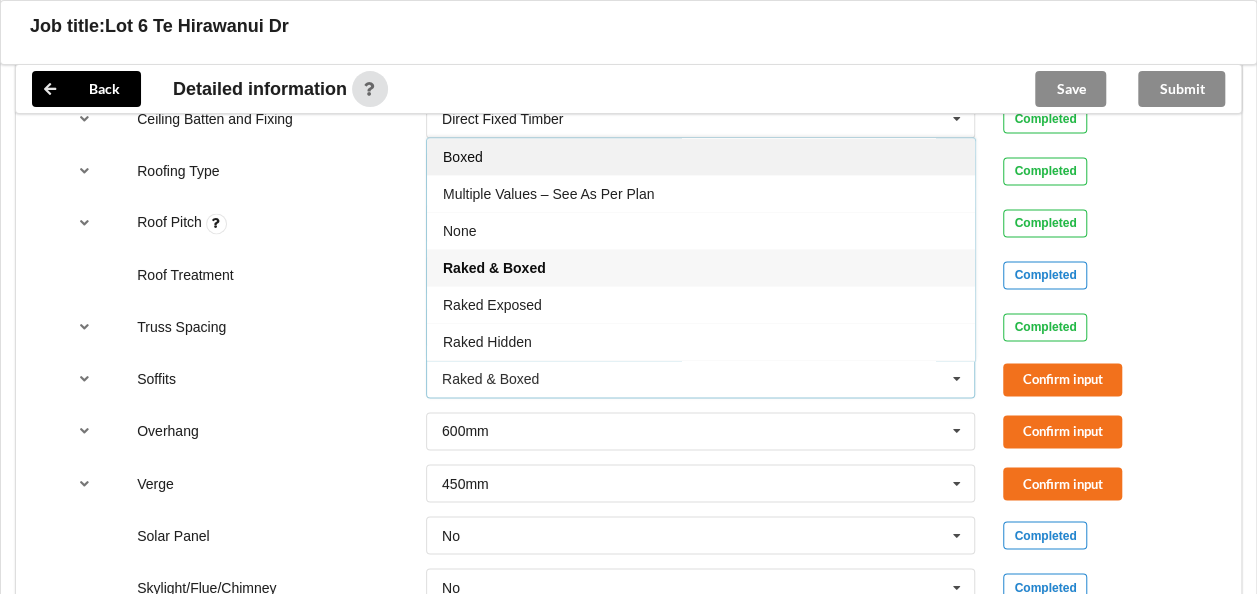 click on "Boxed" at bounding box center [463, 157] 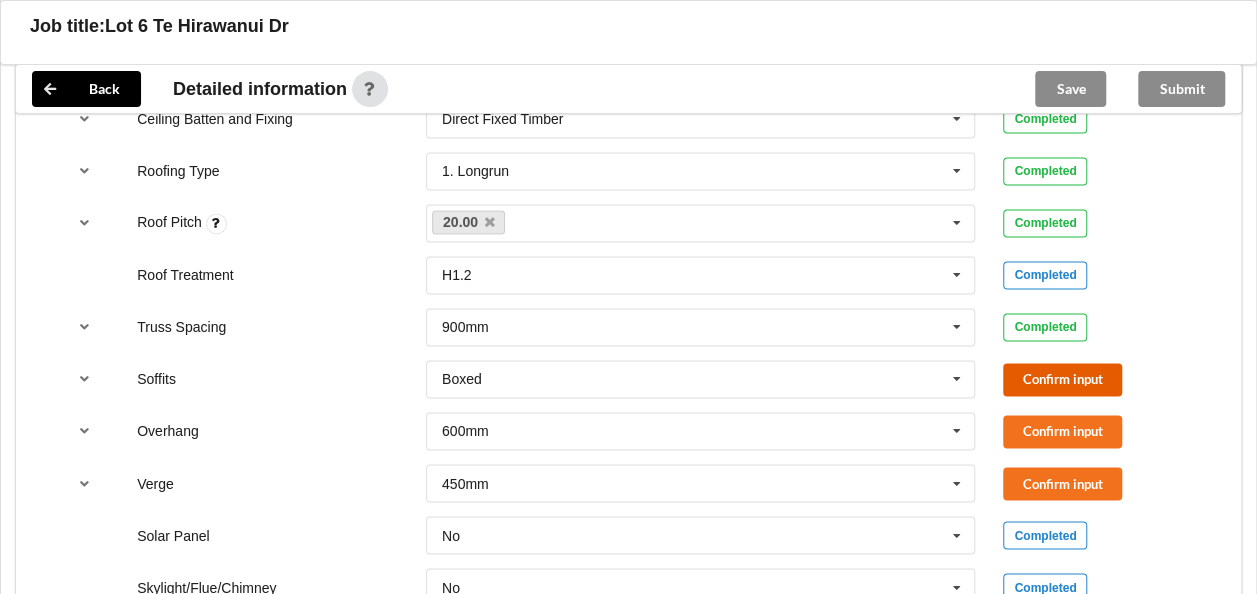 click on "Confirm input" at bounding box center (1062, 379) 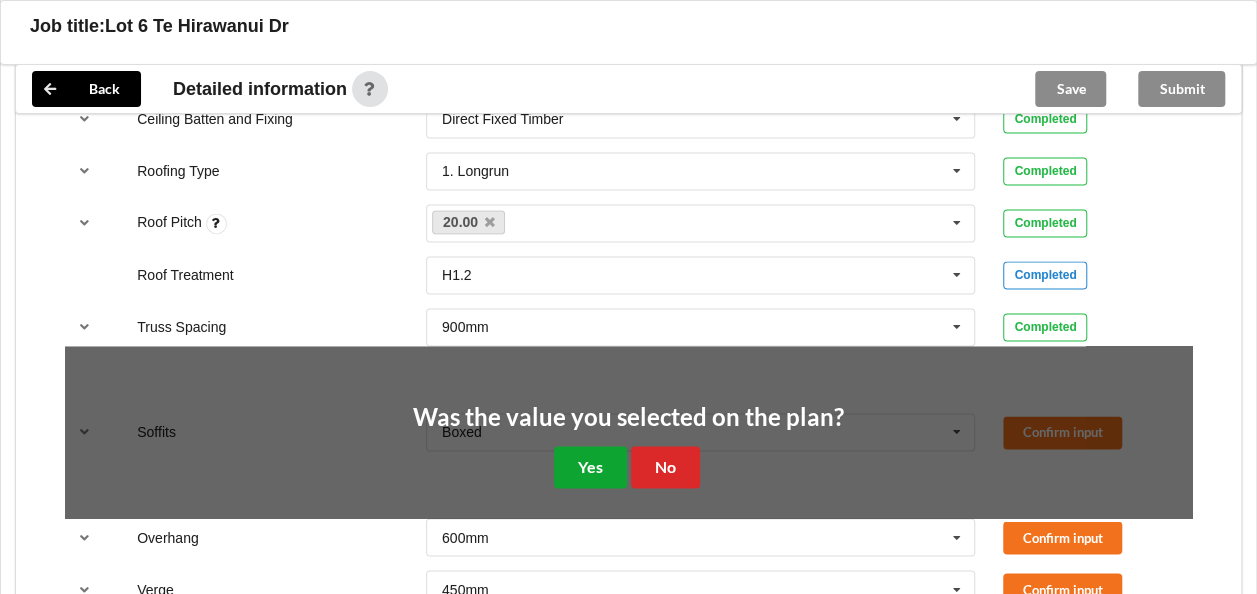 click on "Yes" at bounding box center (590, 466) 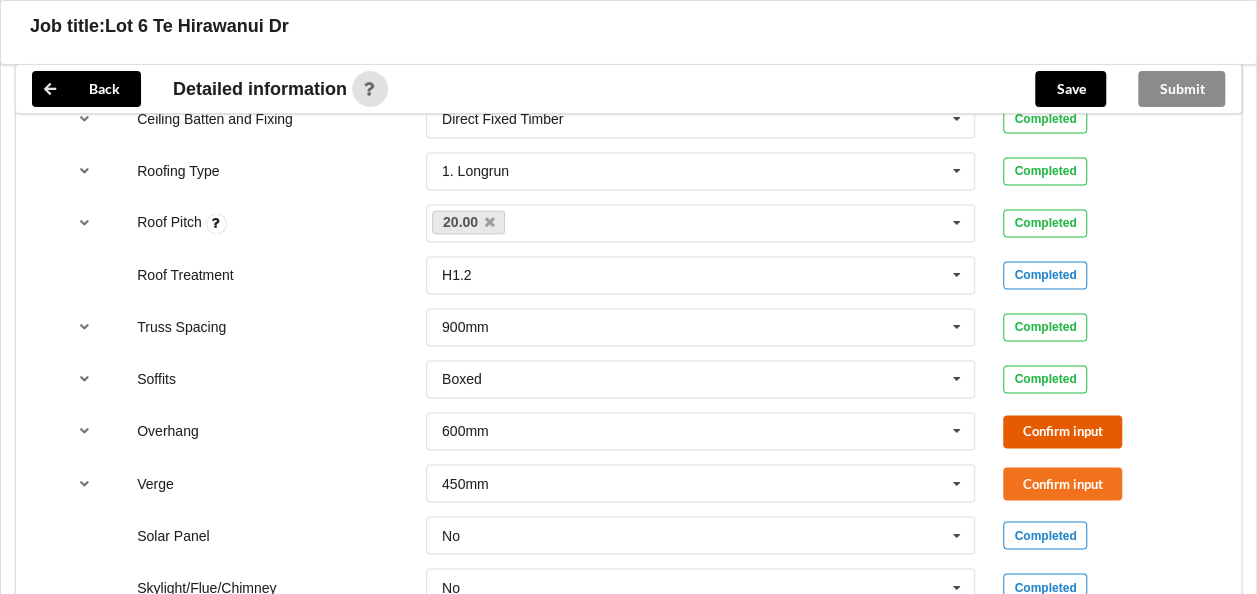 click on "Confirm input" at bounding box center [1062, 431] 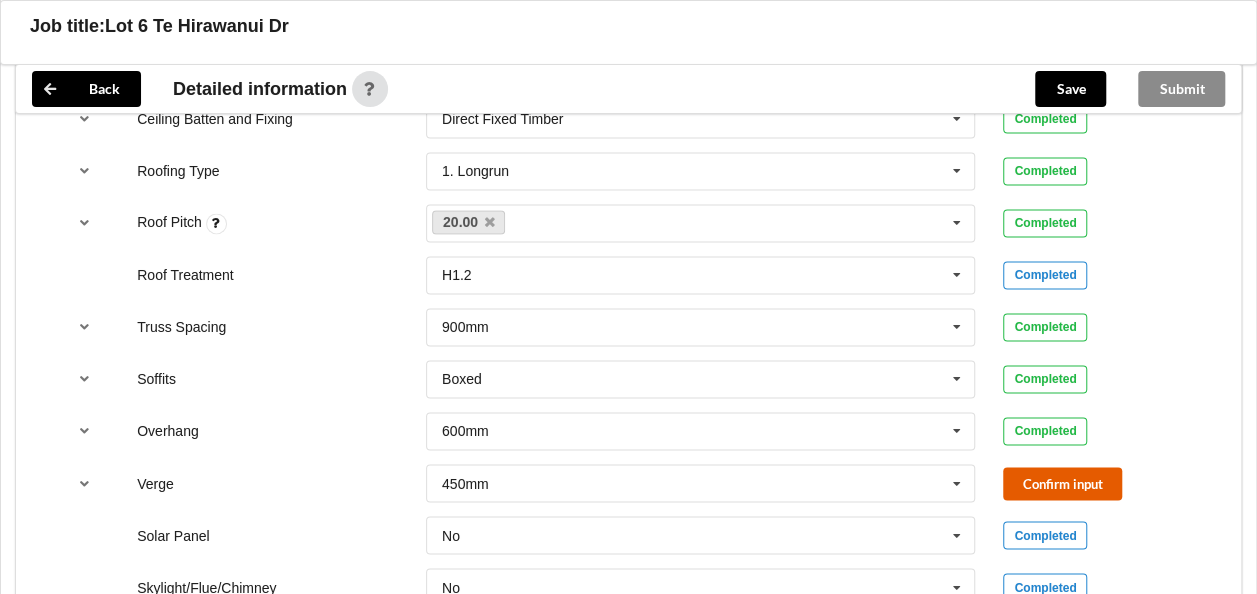 click on "Confirm input" at bounding box center [1062, 483] 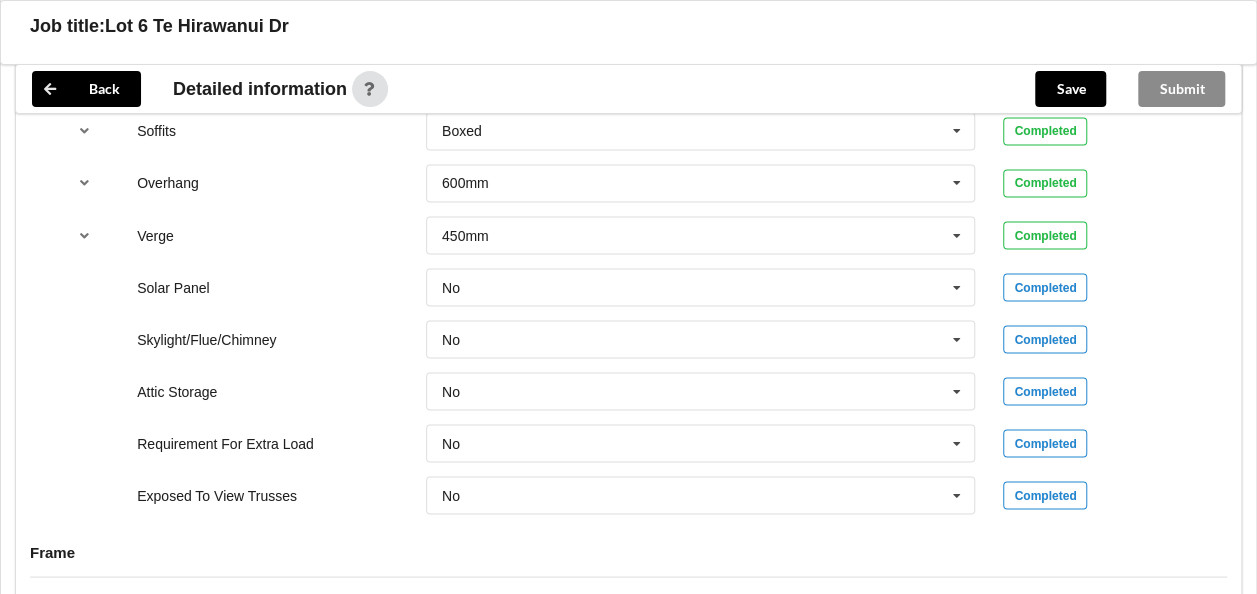scroll, scrollTop: 1048, scrollLeft: 0, axis: vertical 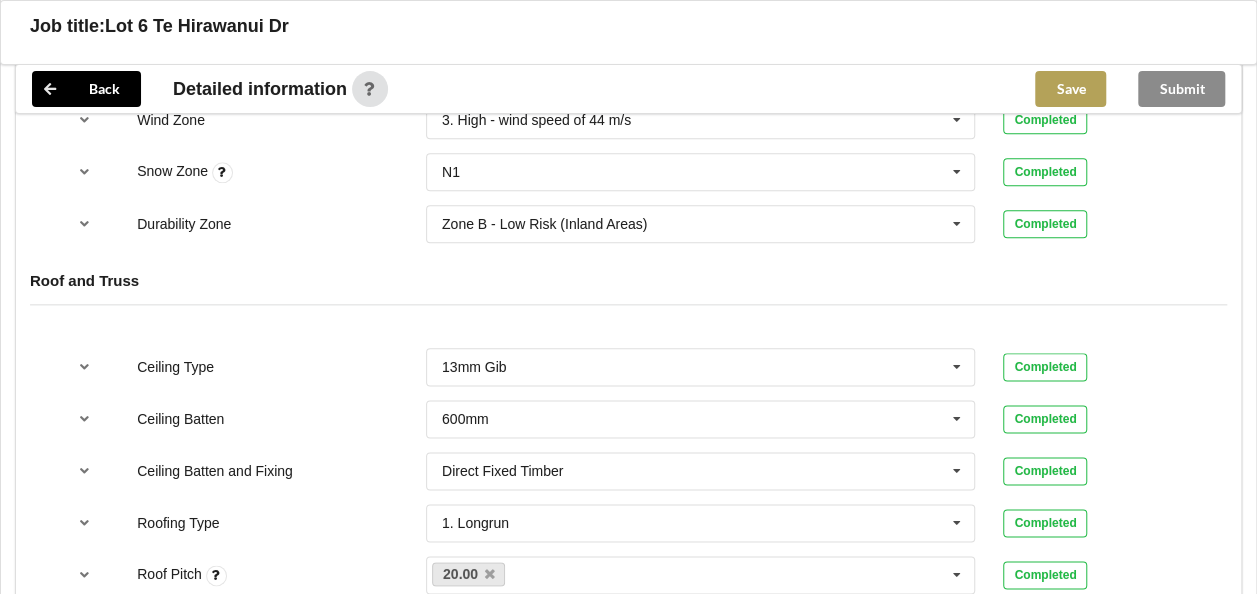 click on "Save" at bounding box center [1070, 89] 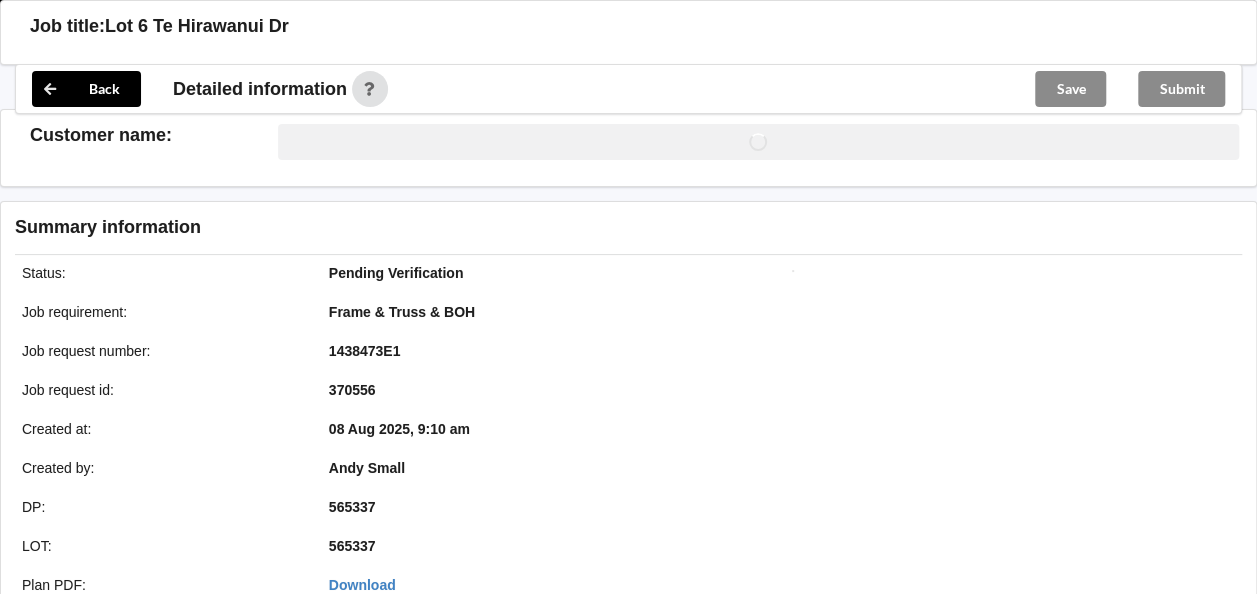 scroll, scrollTop: 1048, scrollLeft: 0, axis: vertical 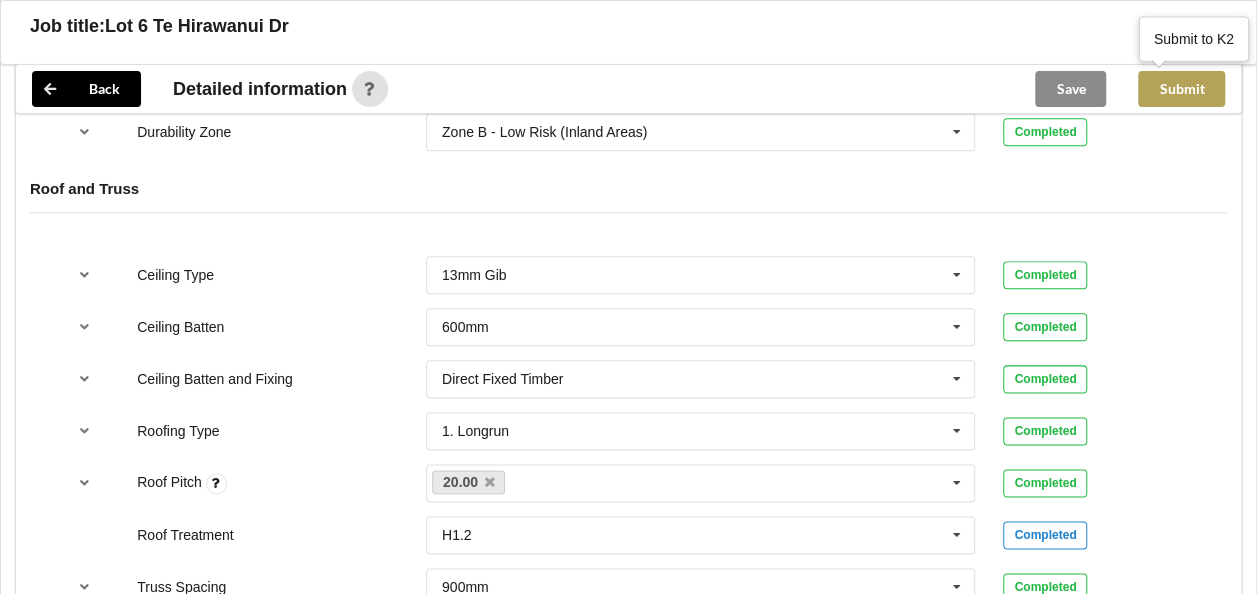 click on "Submit" at bounding box center (1181, 89) 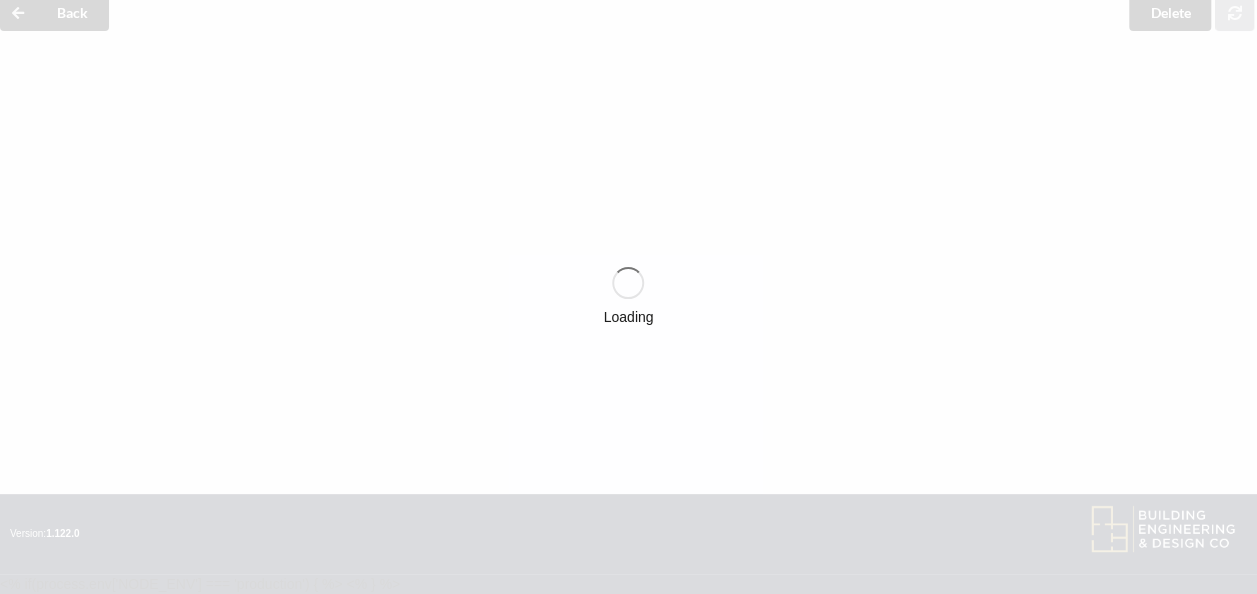 scroll, scrollTop: 1048, scrollLeft: 0, axis: vertical 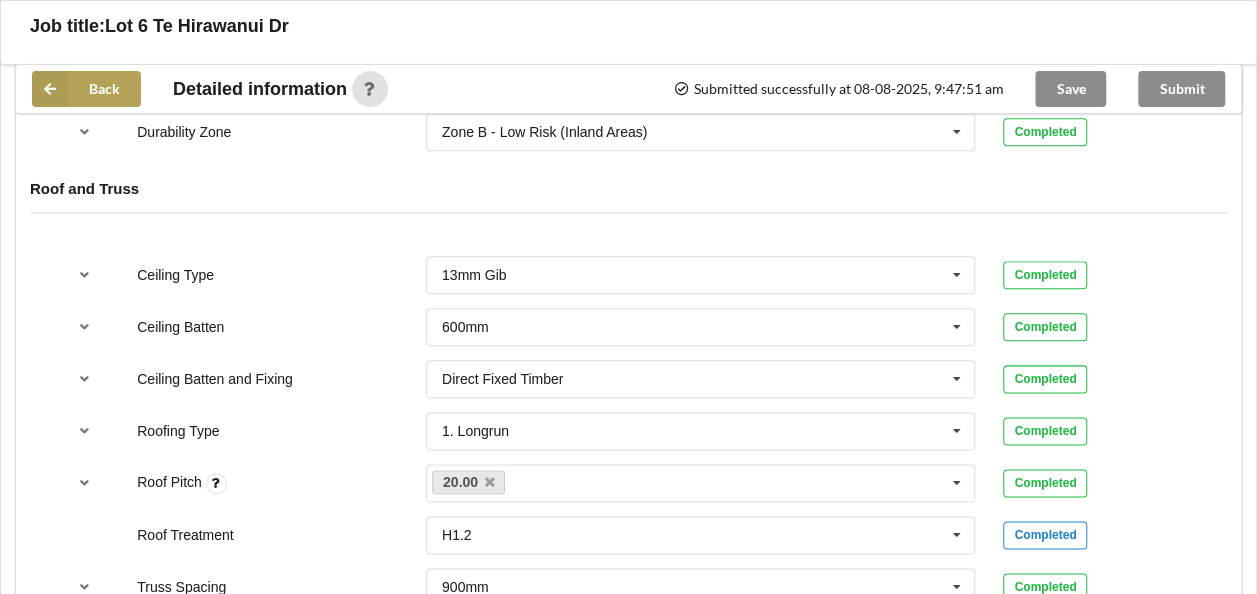 click at bounding box center [50, 89] 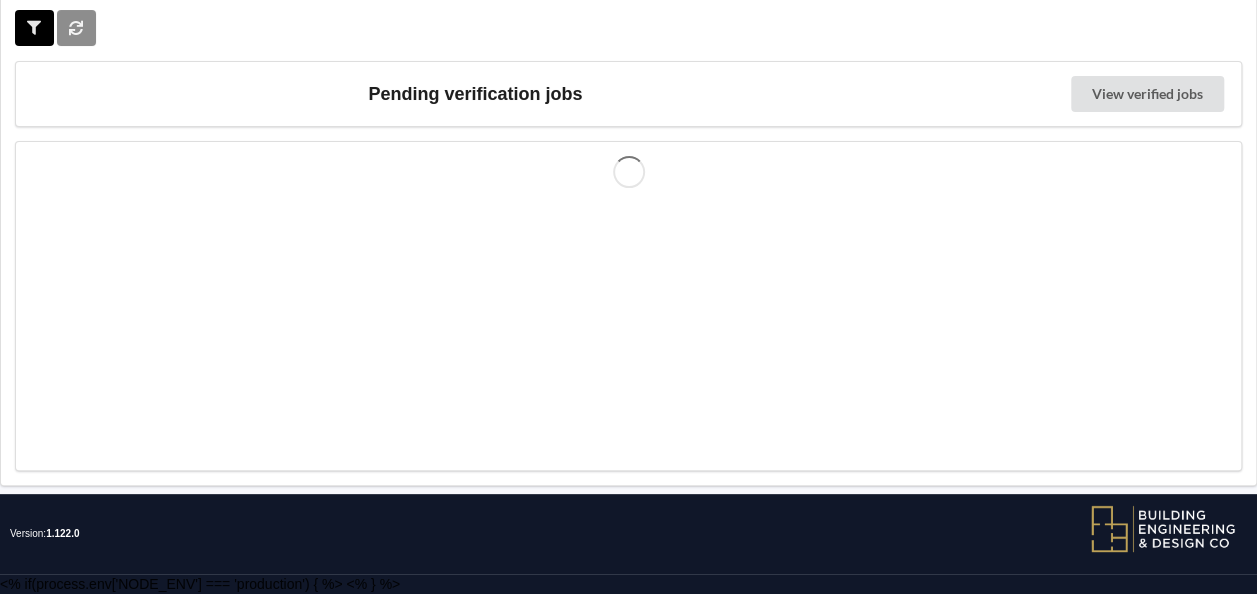scroll, scrollTop: 0, scrollLeft: 0, axis: both 